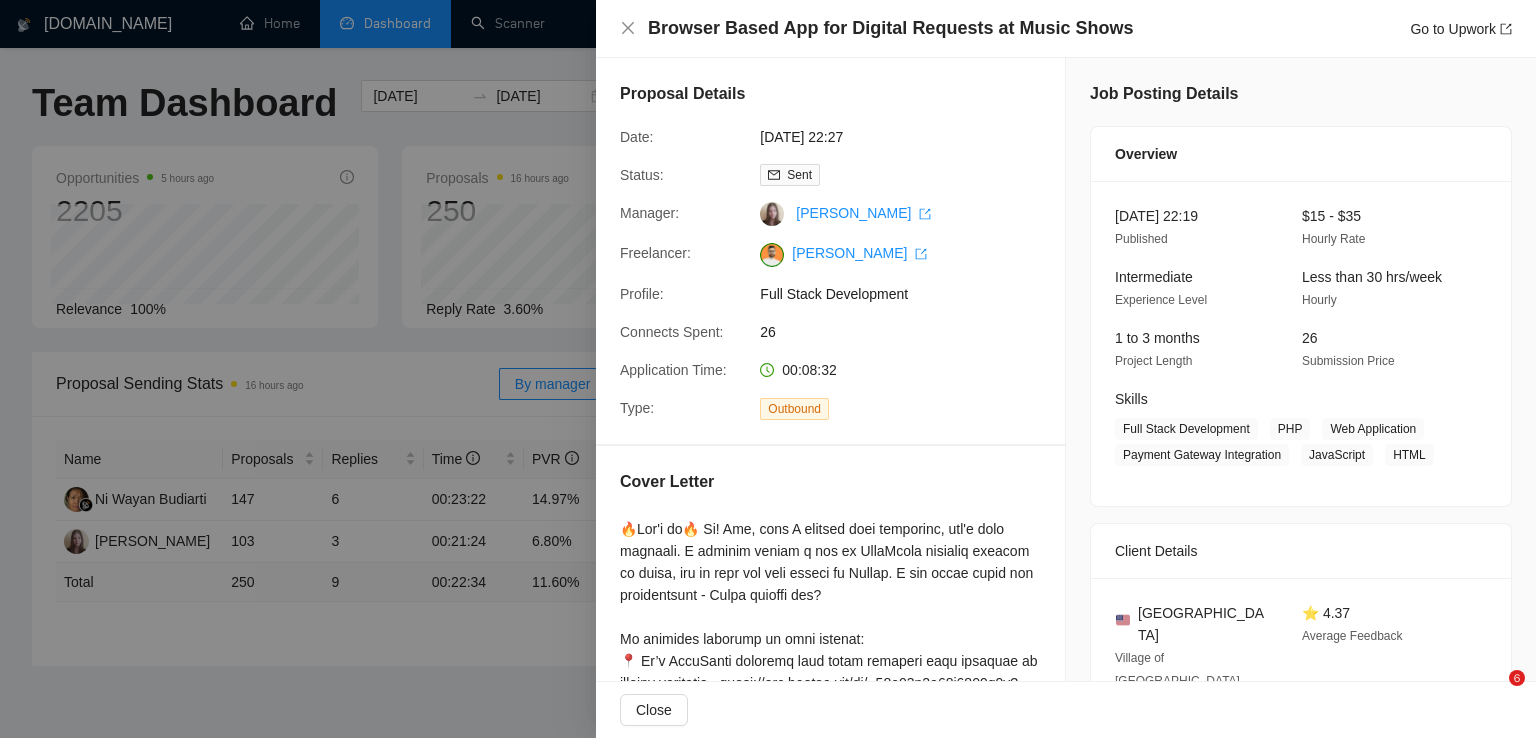 click 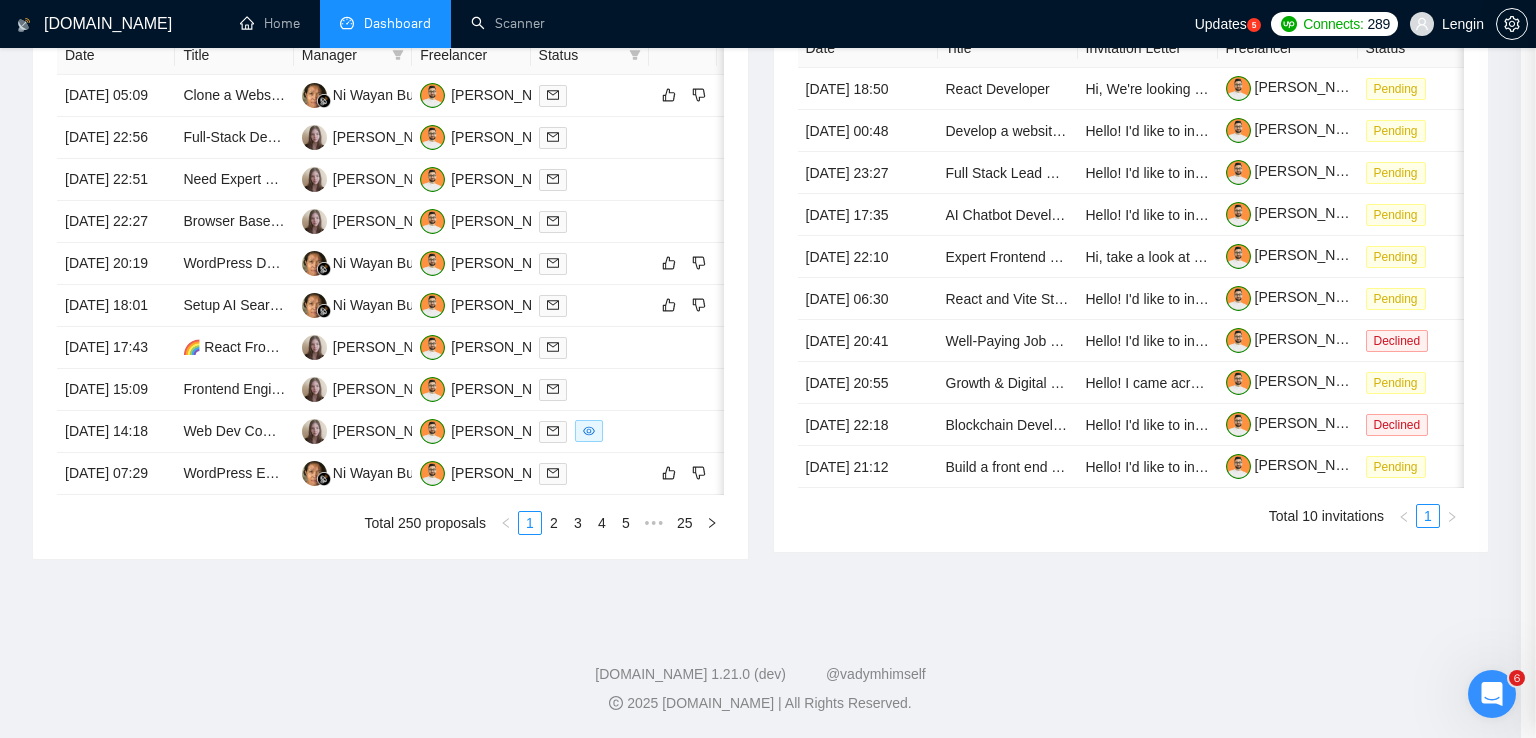 scroll, scrollTop: 892, scrollLeft: 0, axis: vertical 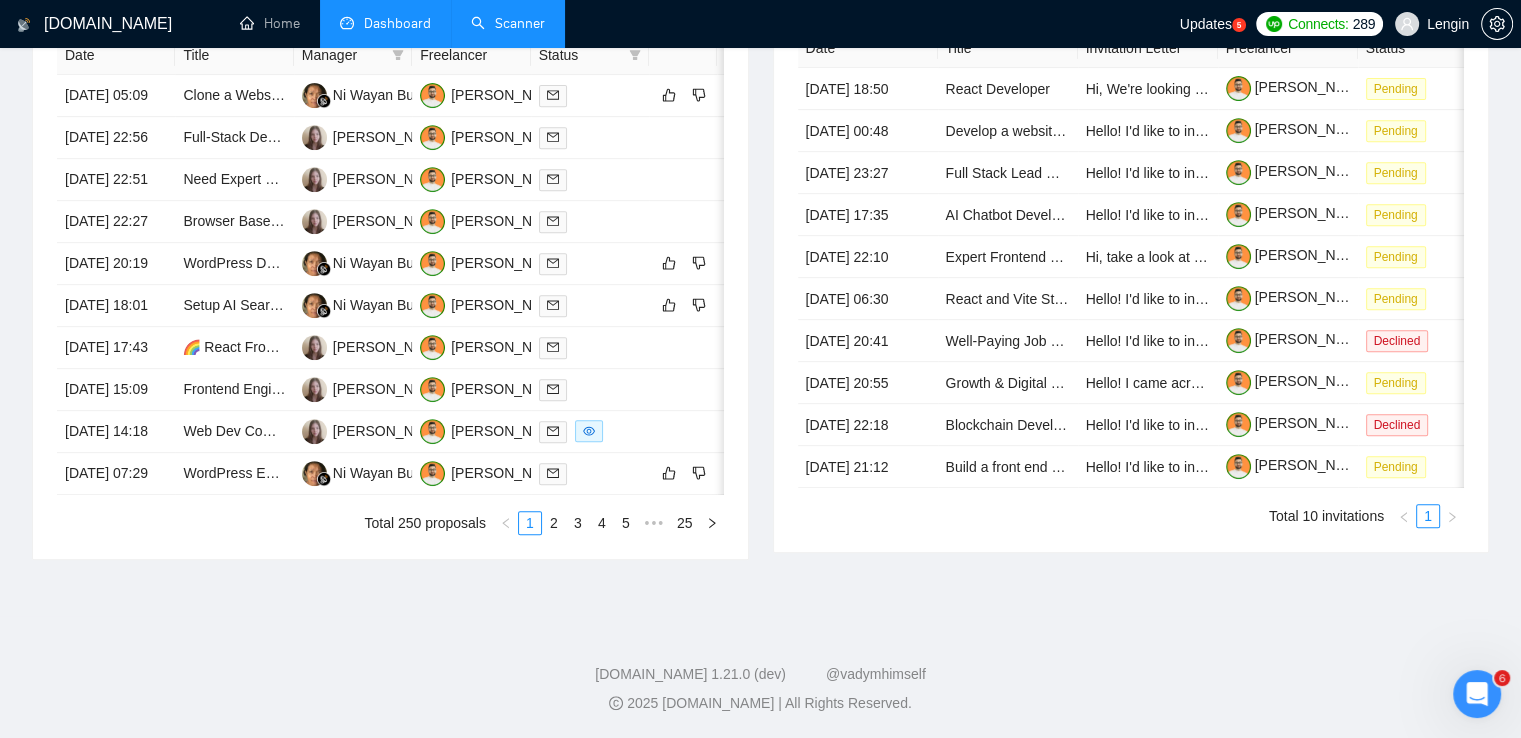 click on "Scanner" at bounding box center (508, 23) 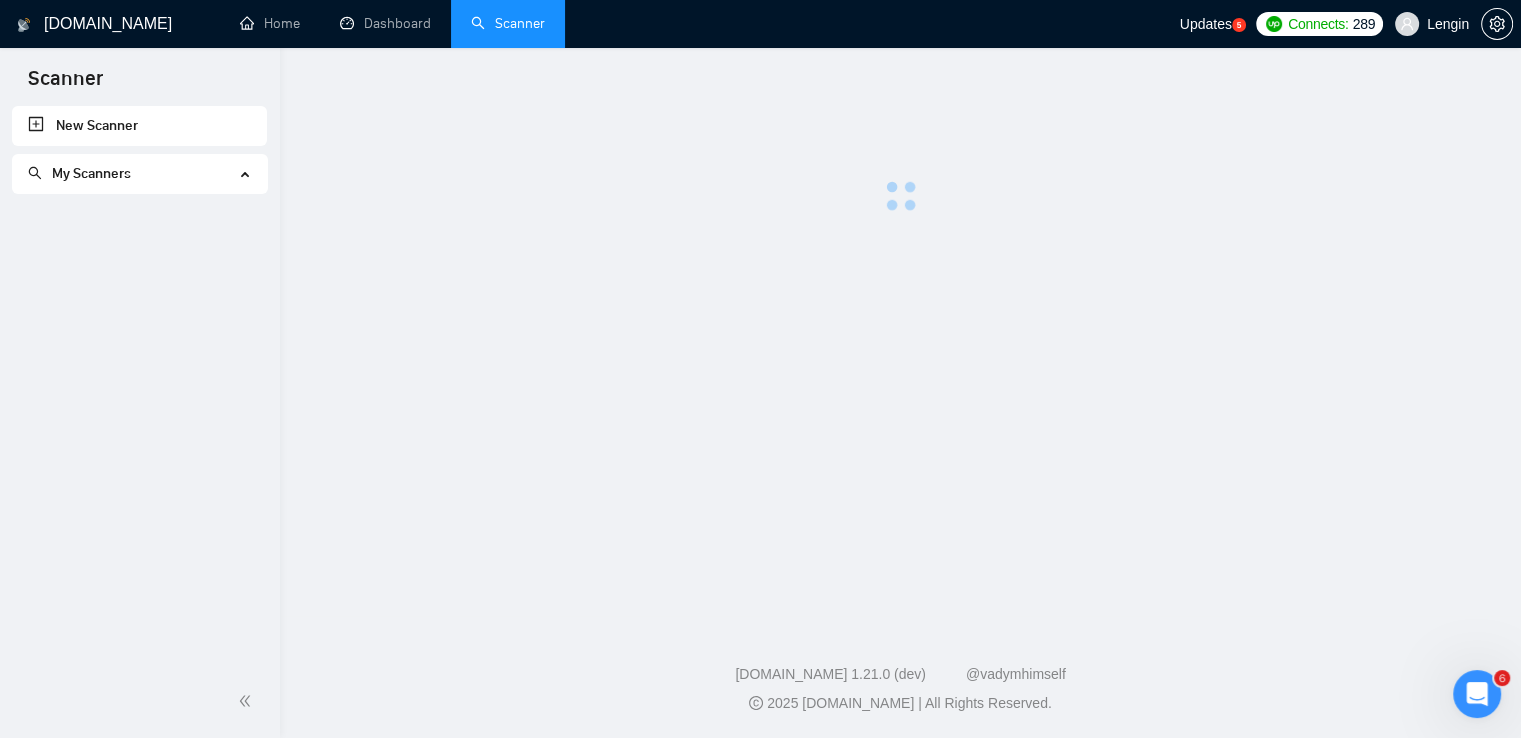 scroll, scrollTop: 0, scrollLeft: 0, axis: both 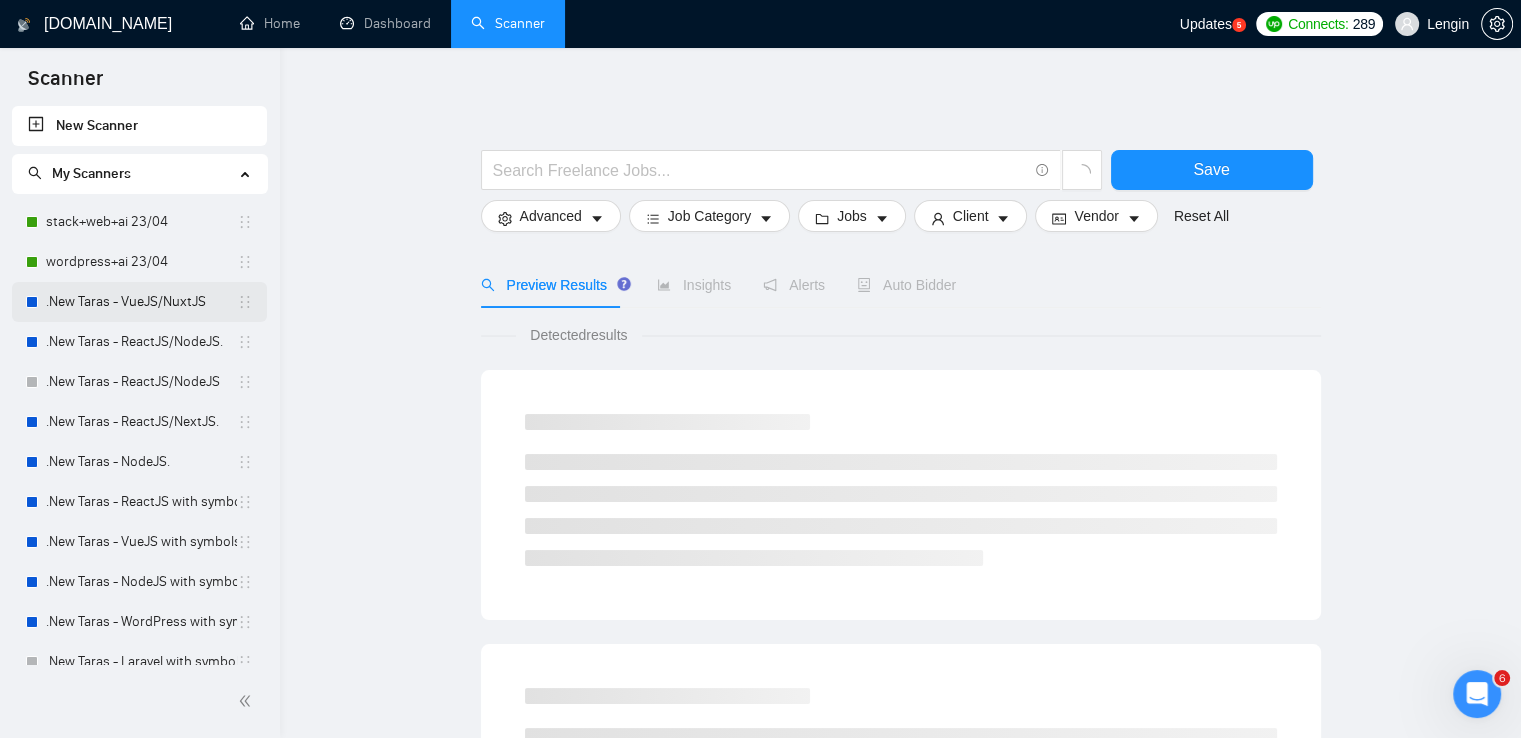click on ".New Taras - VueJS/NuxtJS" at bounding box center (141, 302) 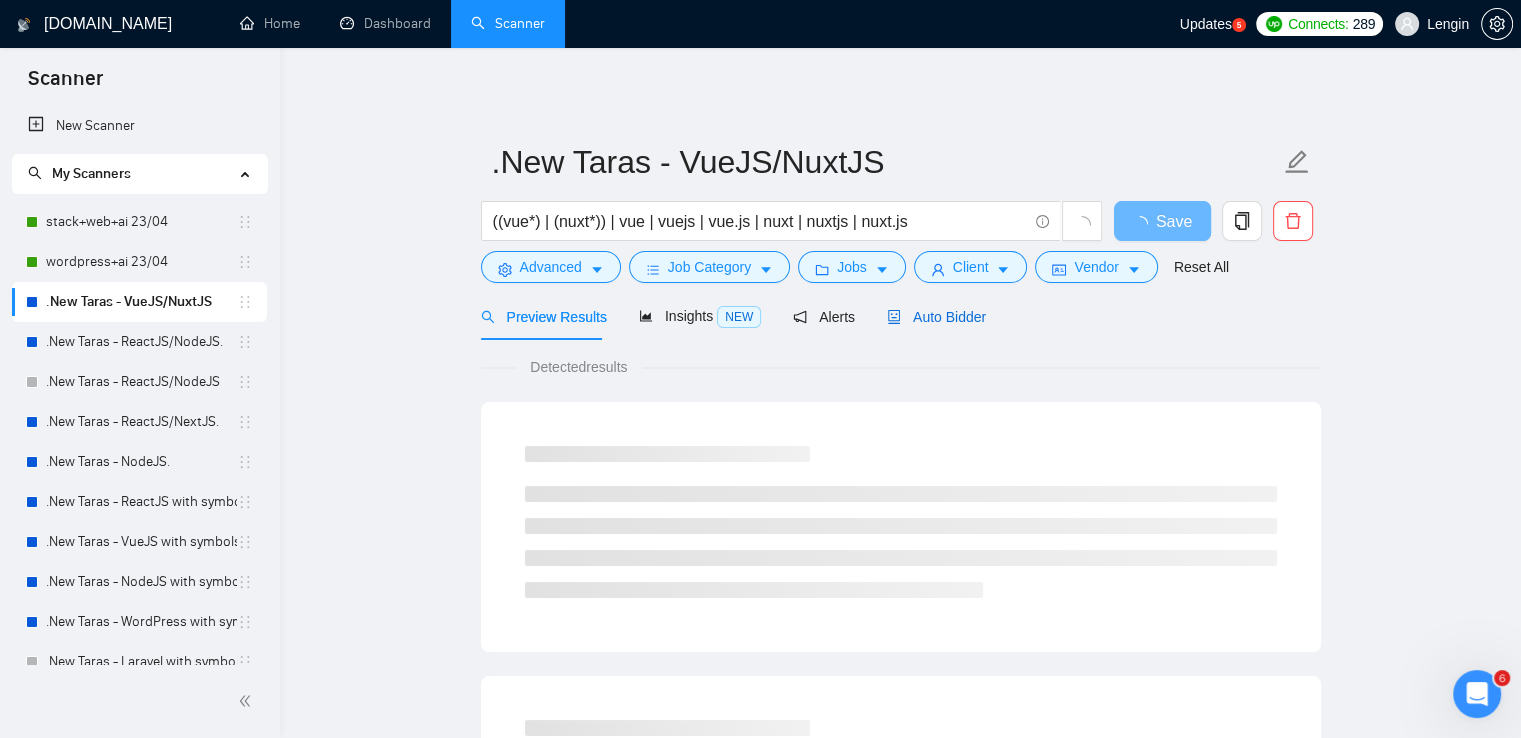 click on "Auto Bidder" at bounding box center [936, 317] 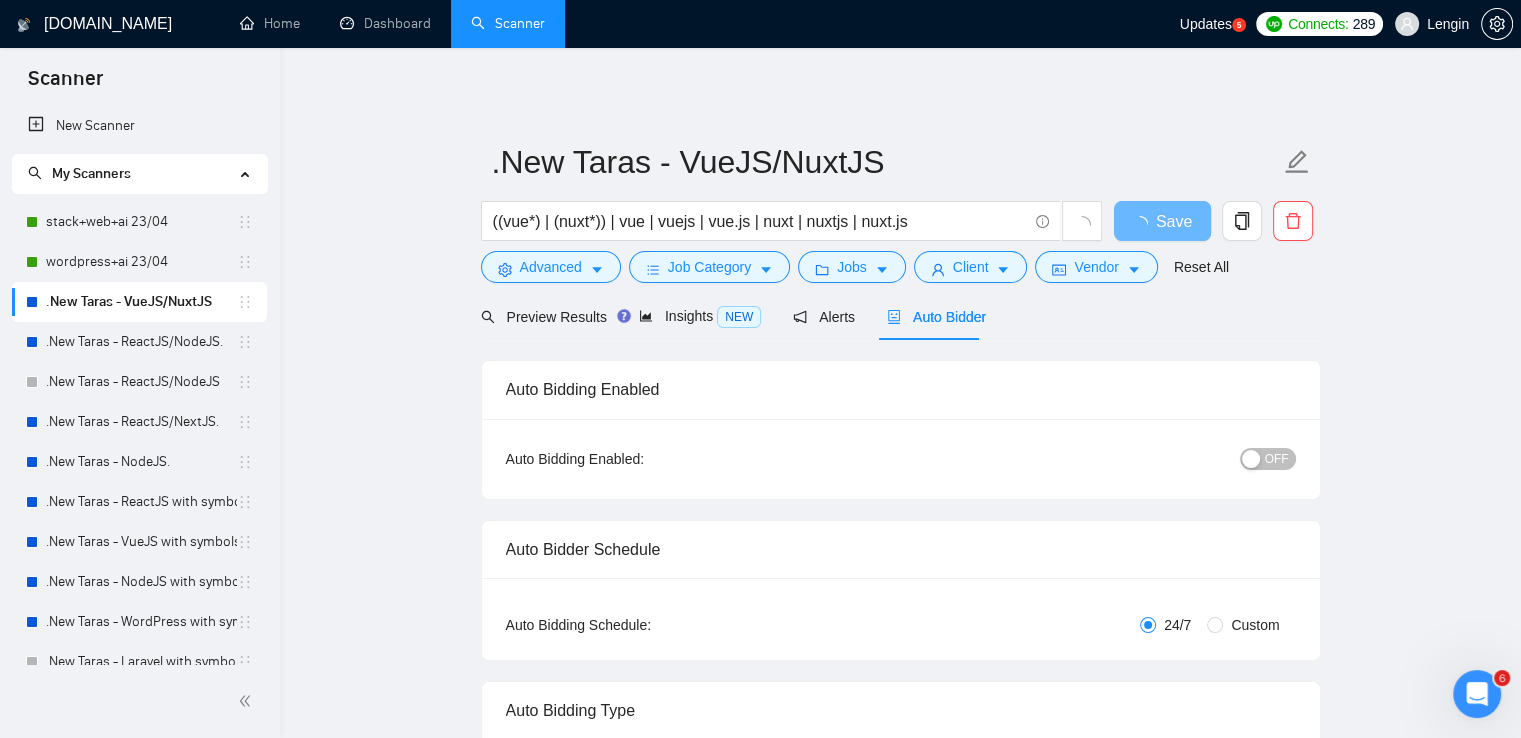 type 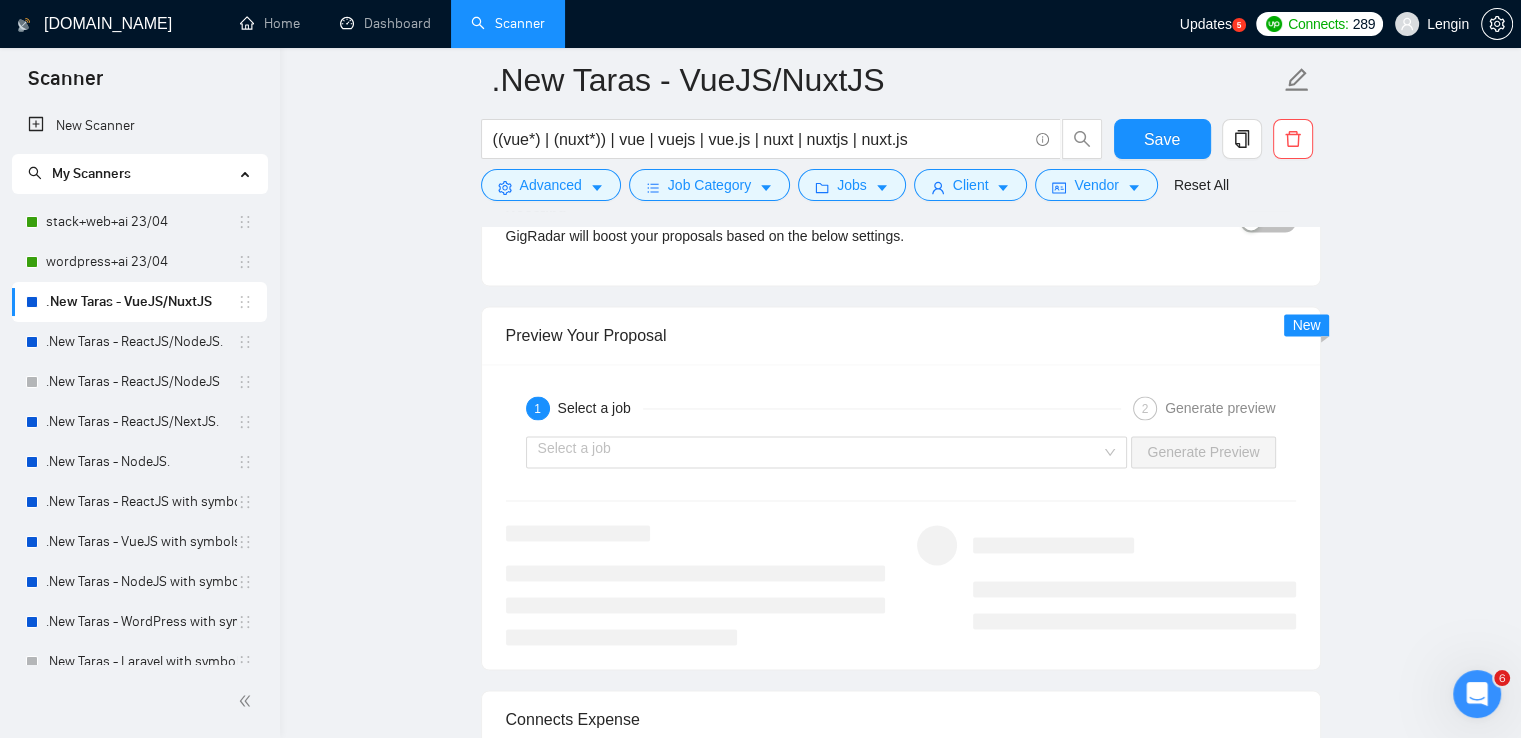 scroll, scrollTop: 3063, scrollLeft: 0, axis: vertical 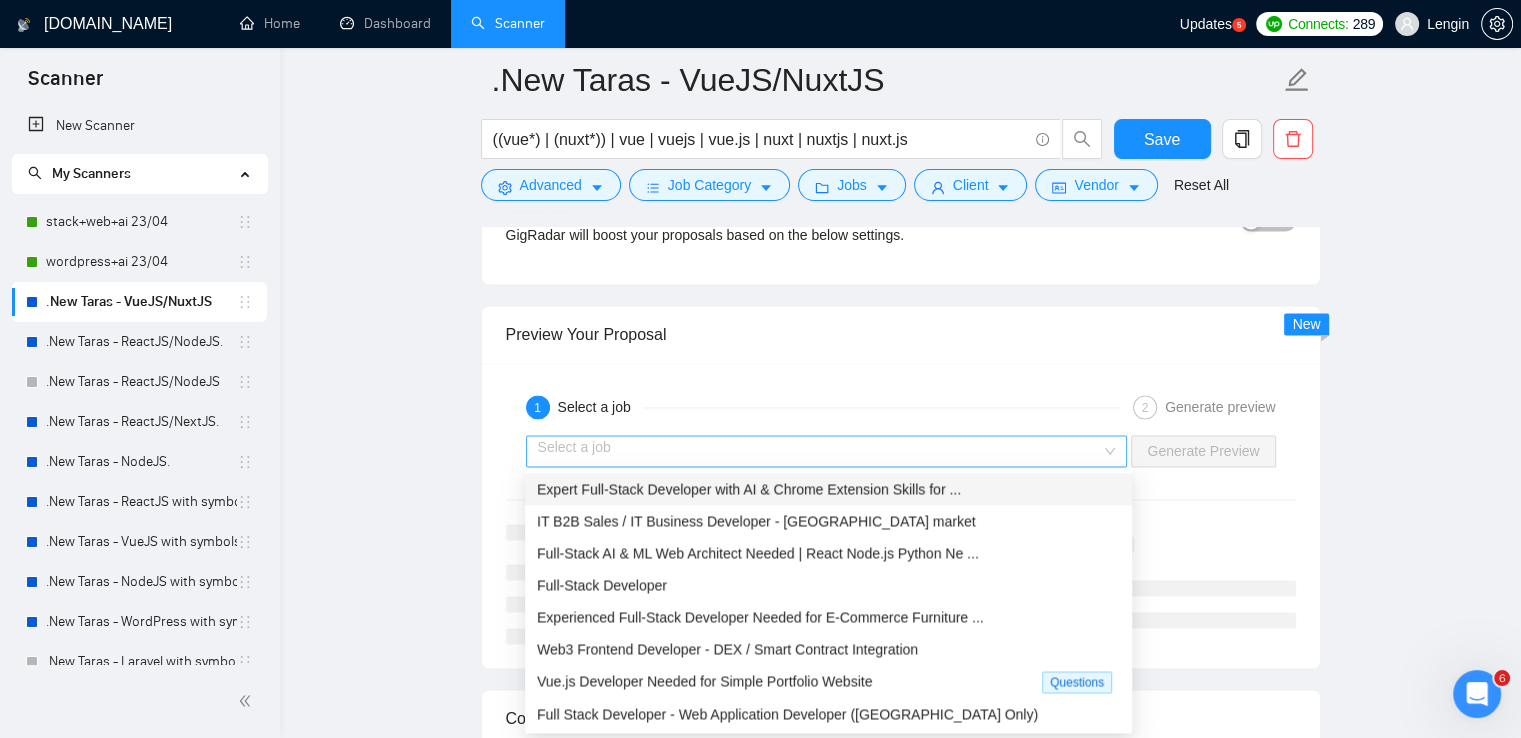 click on "Select a job" at bounding box center (827, 451) 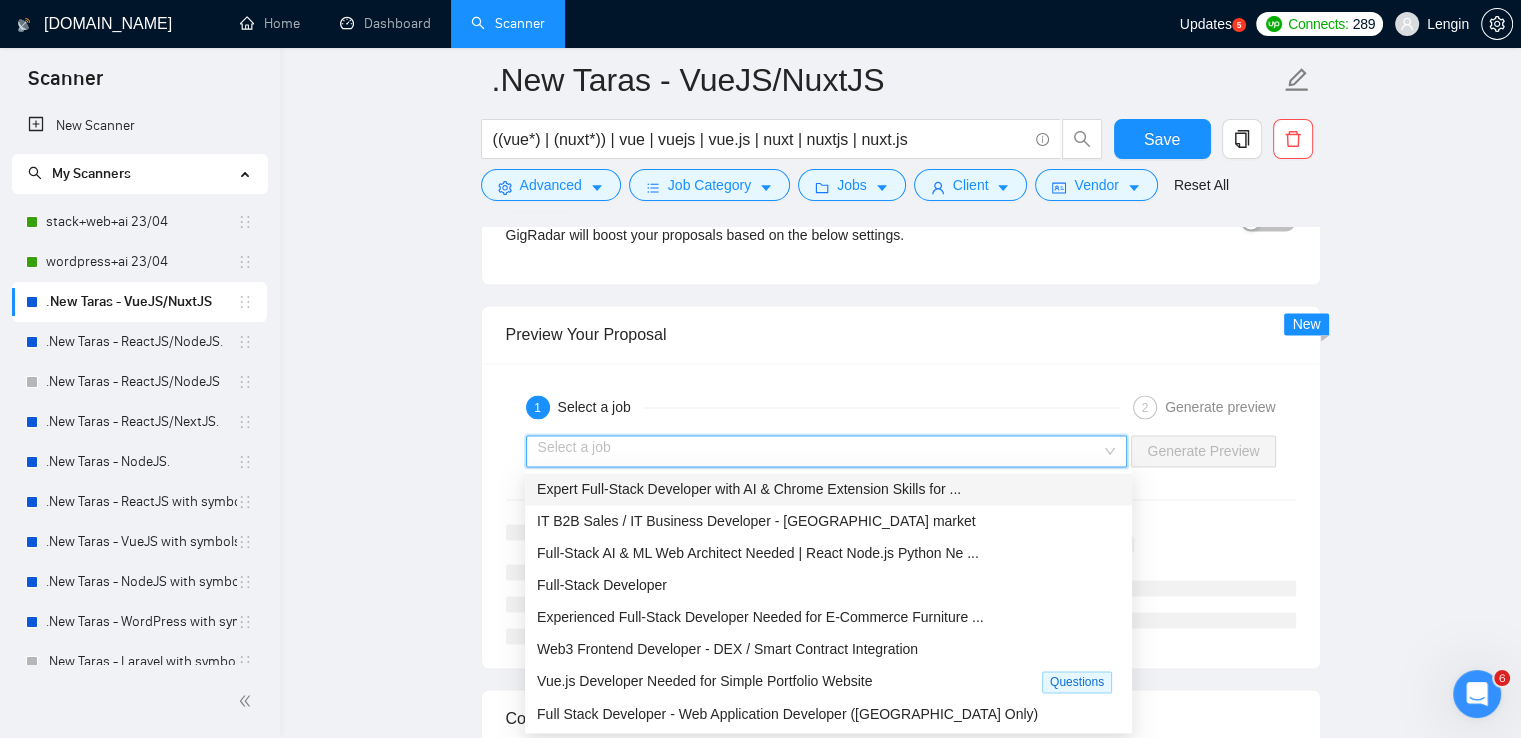 click on "Expert Full-Stack Developer with AI & Chrome Extension Skills for ..." at bounding box center (749, 489) 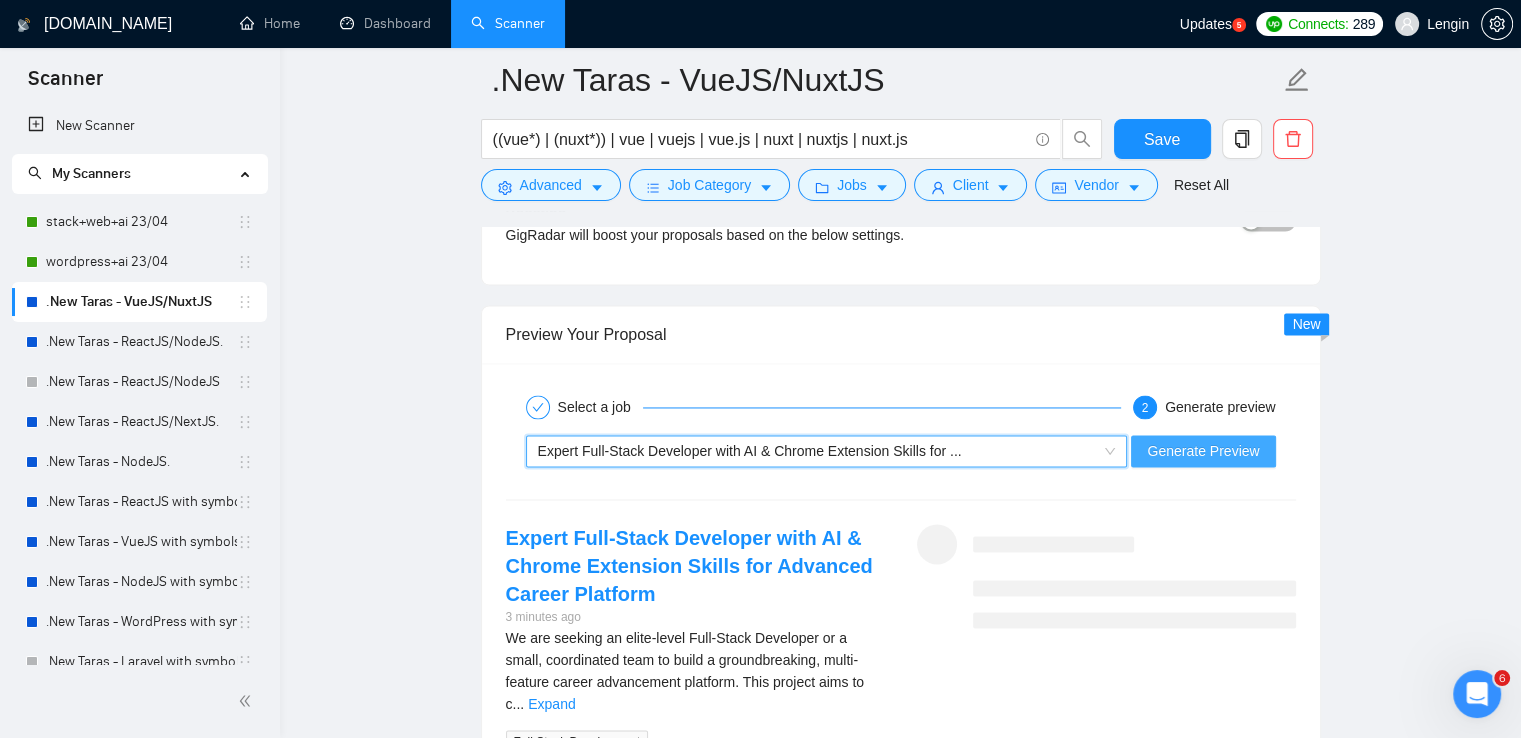 click on "Generate Preview" at bounding box center [1203, 451] 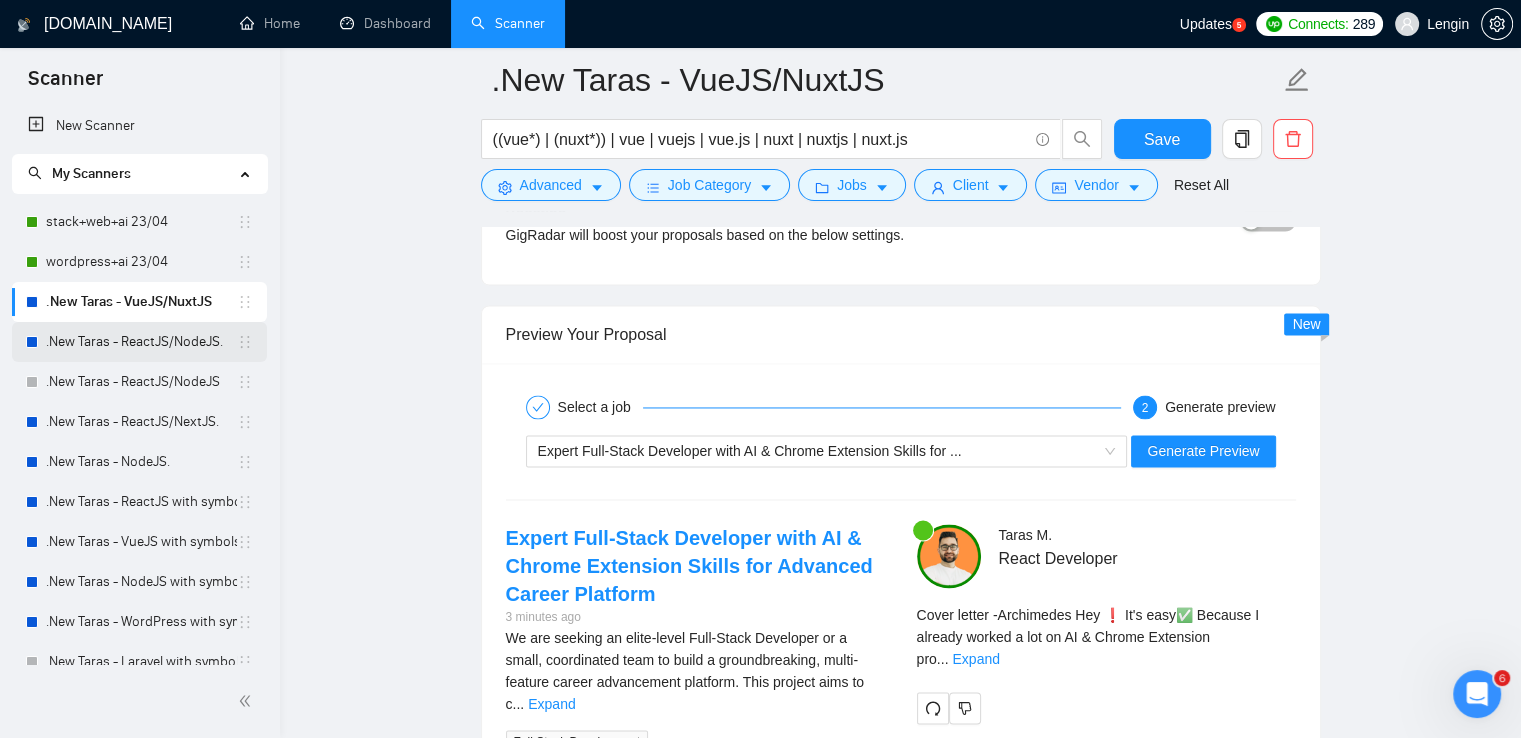 click on ".New Taras - ReactJS/NodeJS." at bounding box center (141, 342) 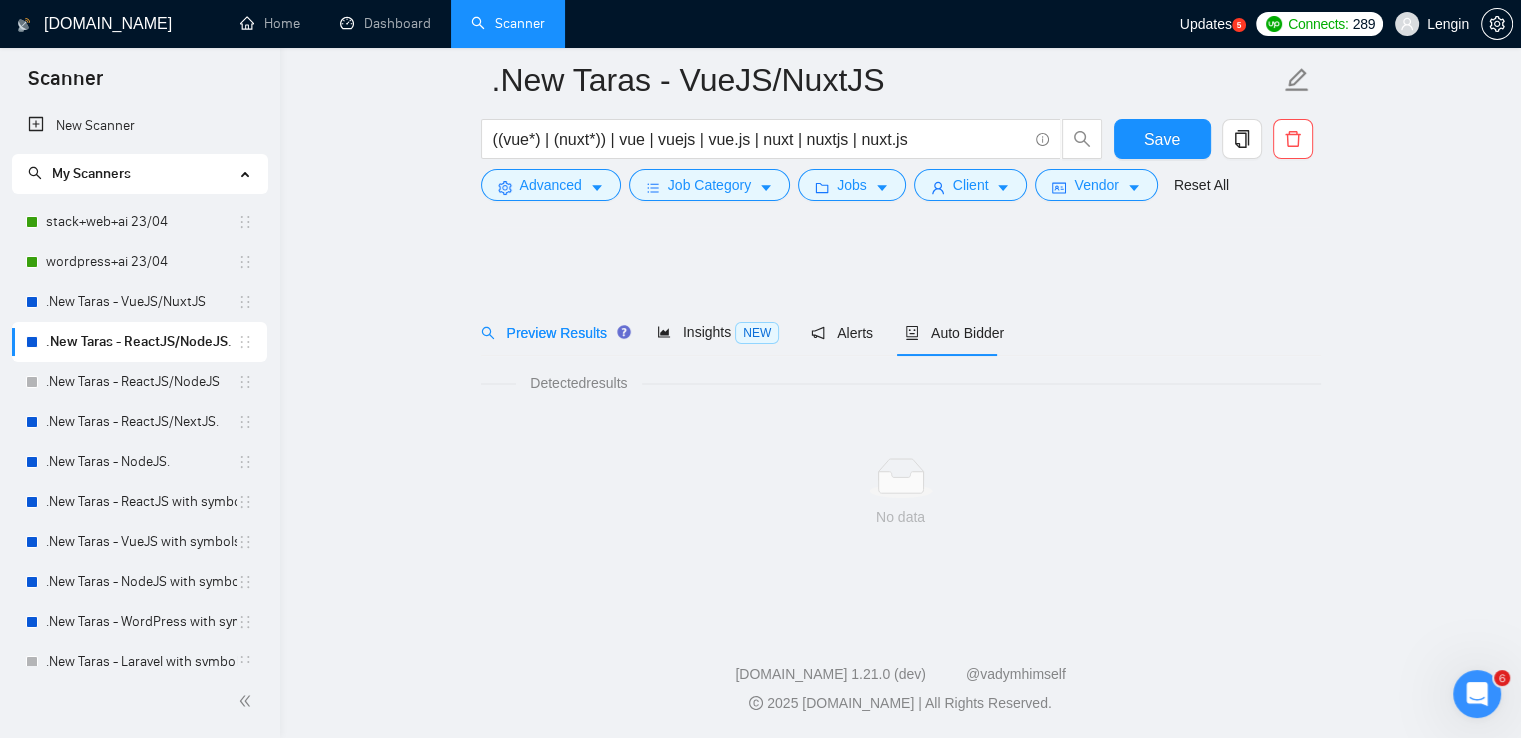 scroll, scrollTop: 0, scrollLeft: 0, axis: both 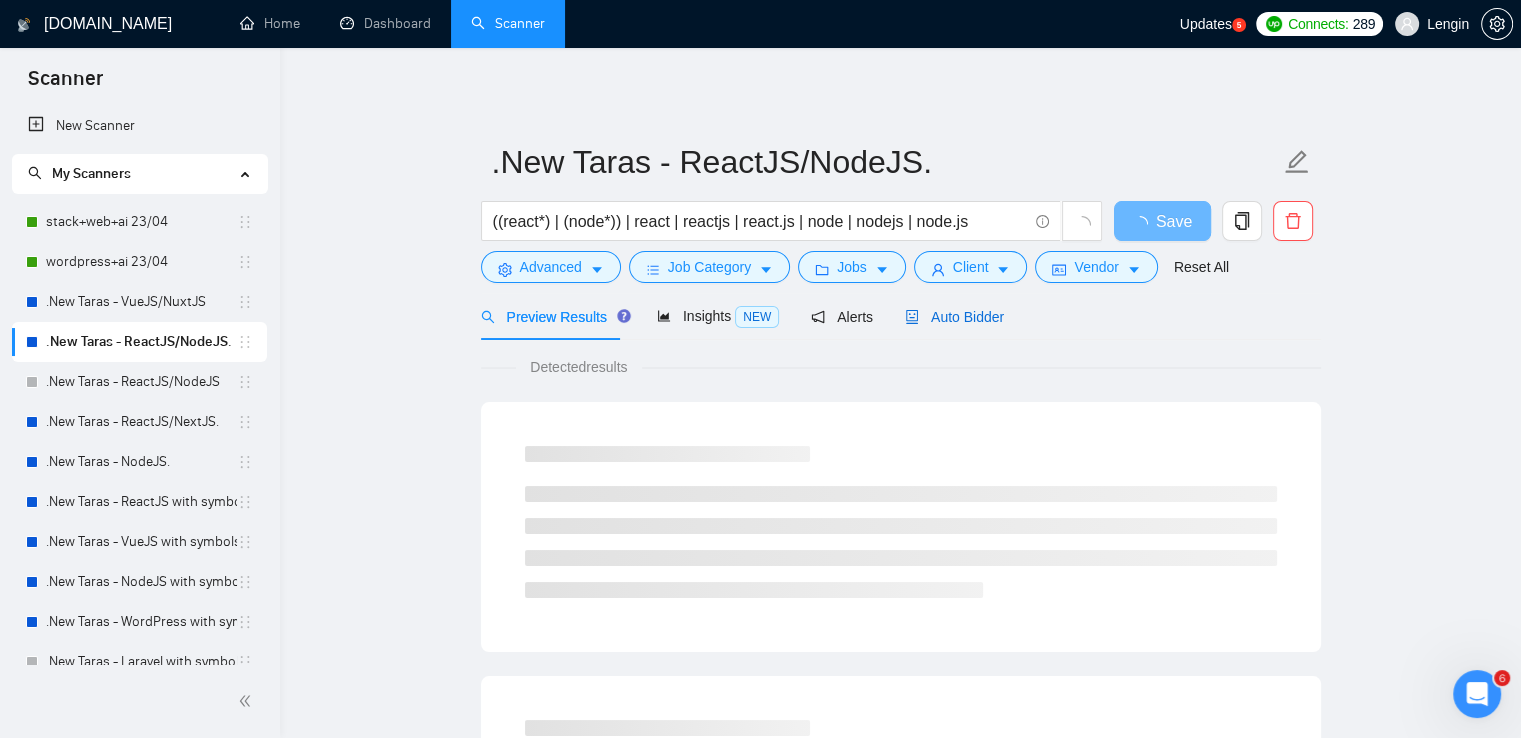 click on "Auto Bidder" at bounding box center [954, 317] 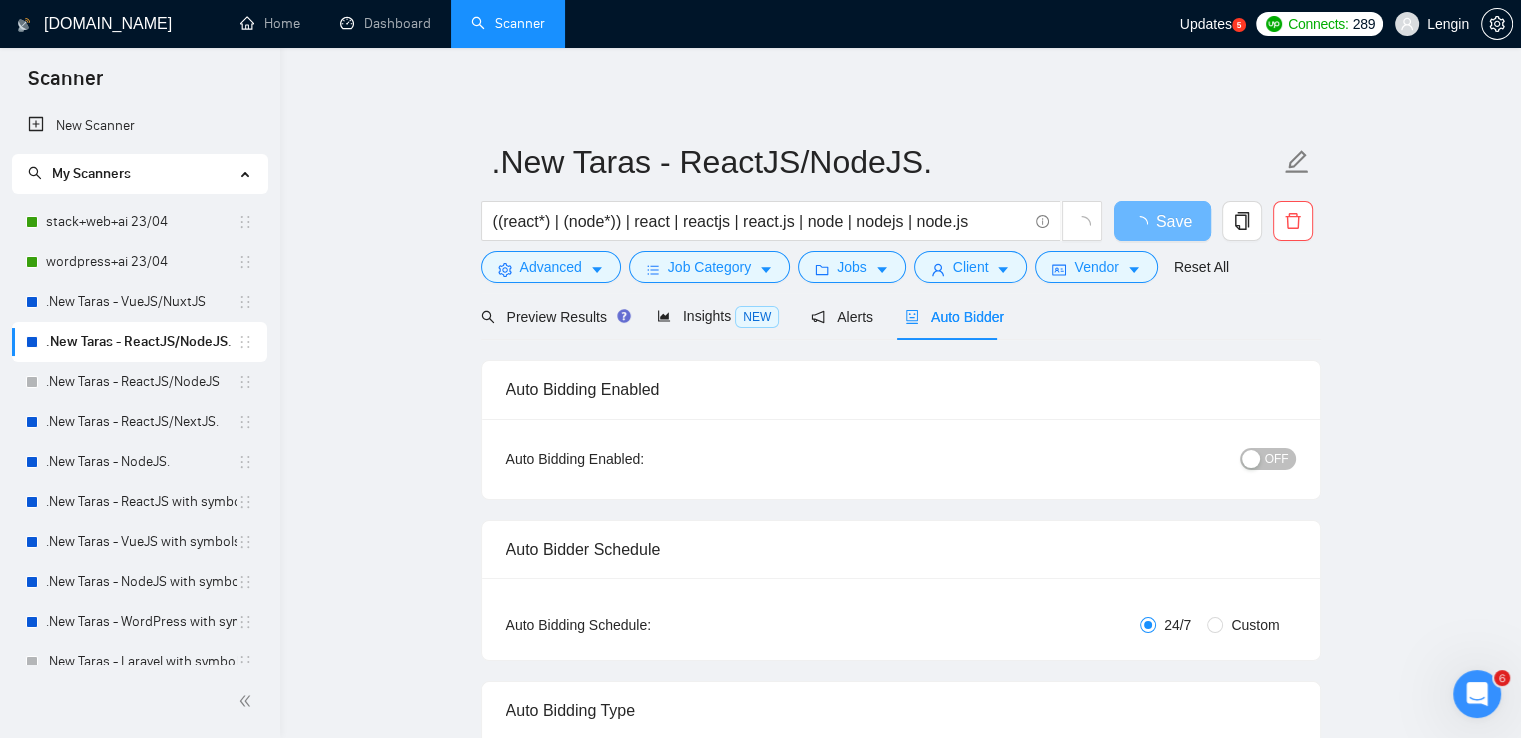 type 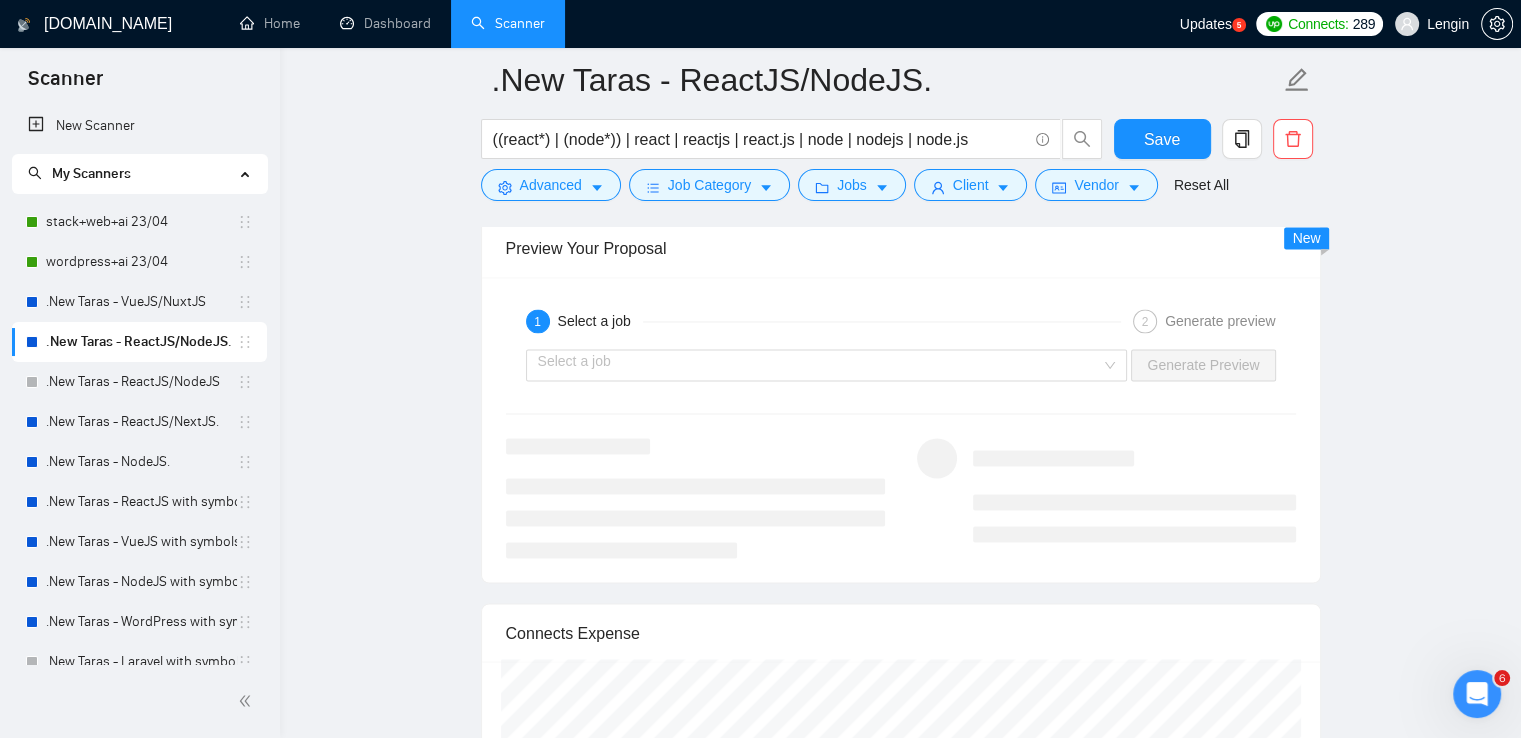 scroll, scrollTop: 3224, scrollLeft: 0, axis: vertical 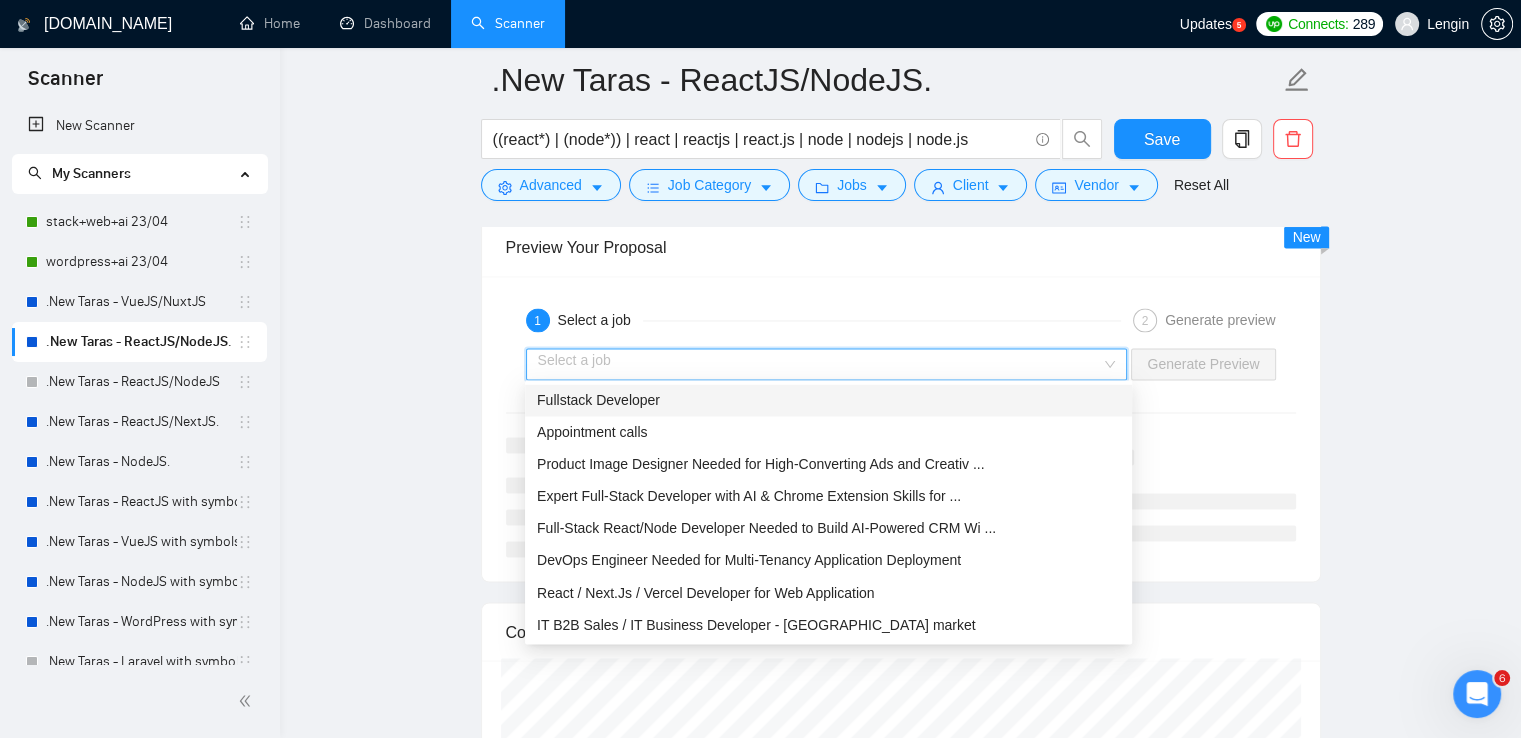 click at bounding box center [820, 364] 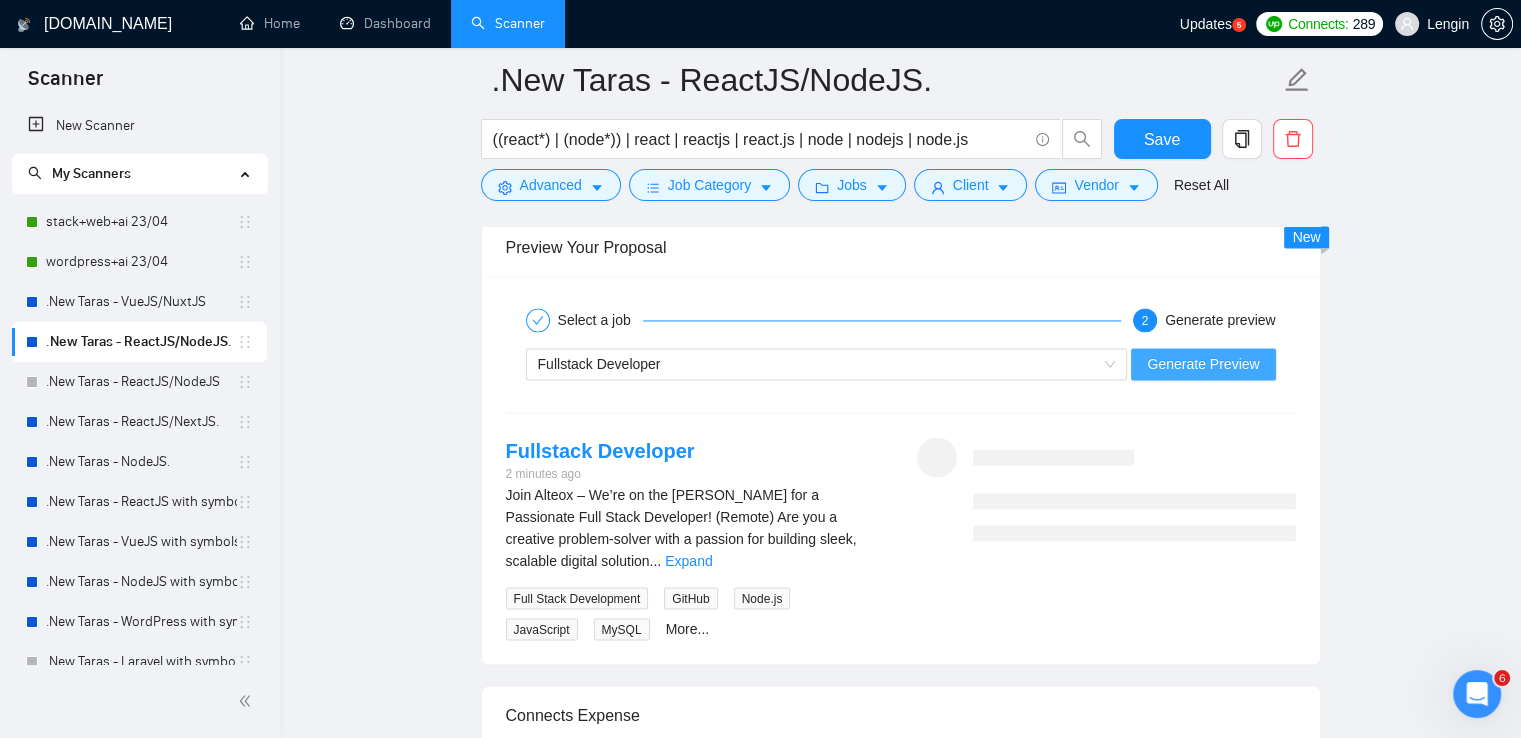 click on "Generate Preview" at bounding box center [1203, 364] 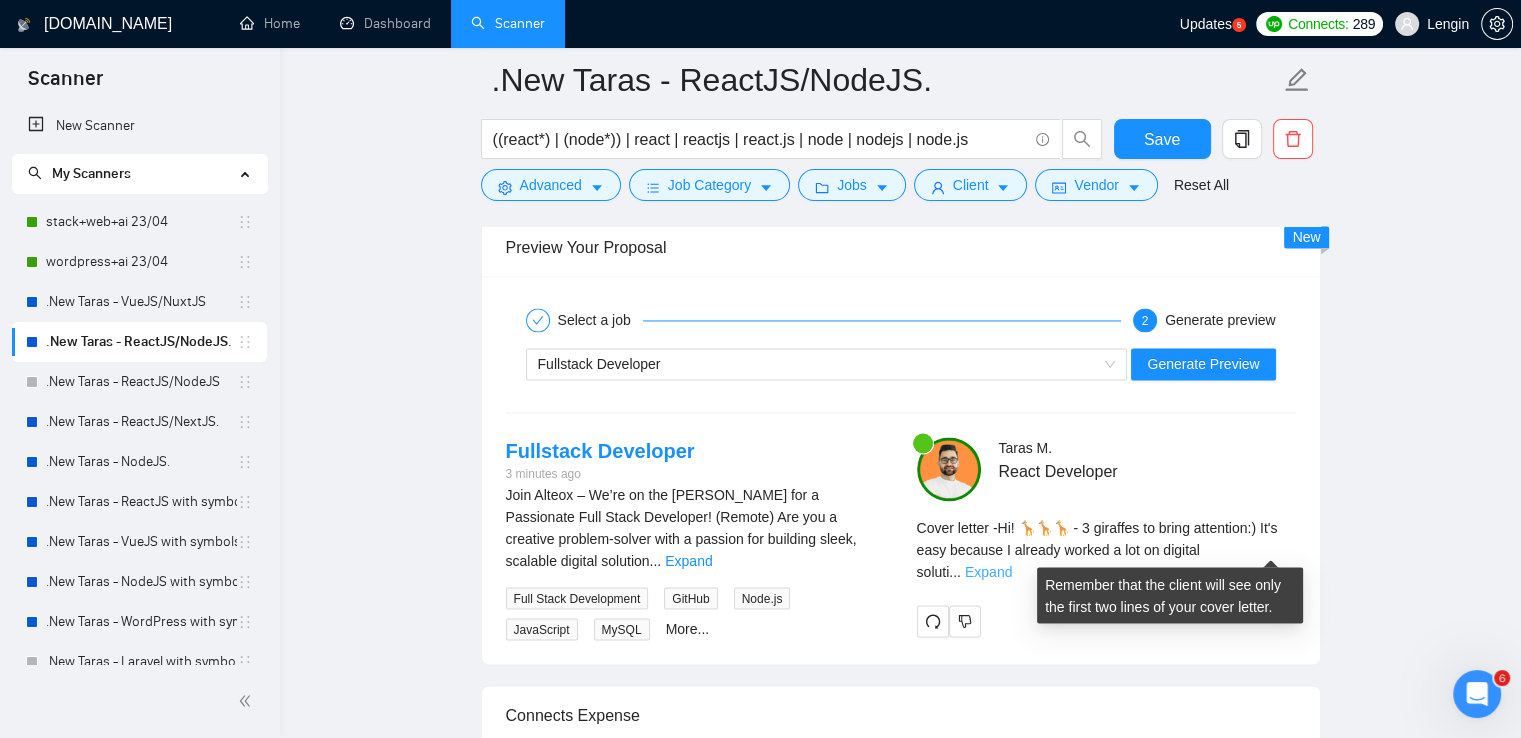 click on "Expand" at bounding box center [988, 572] 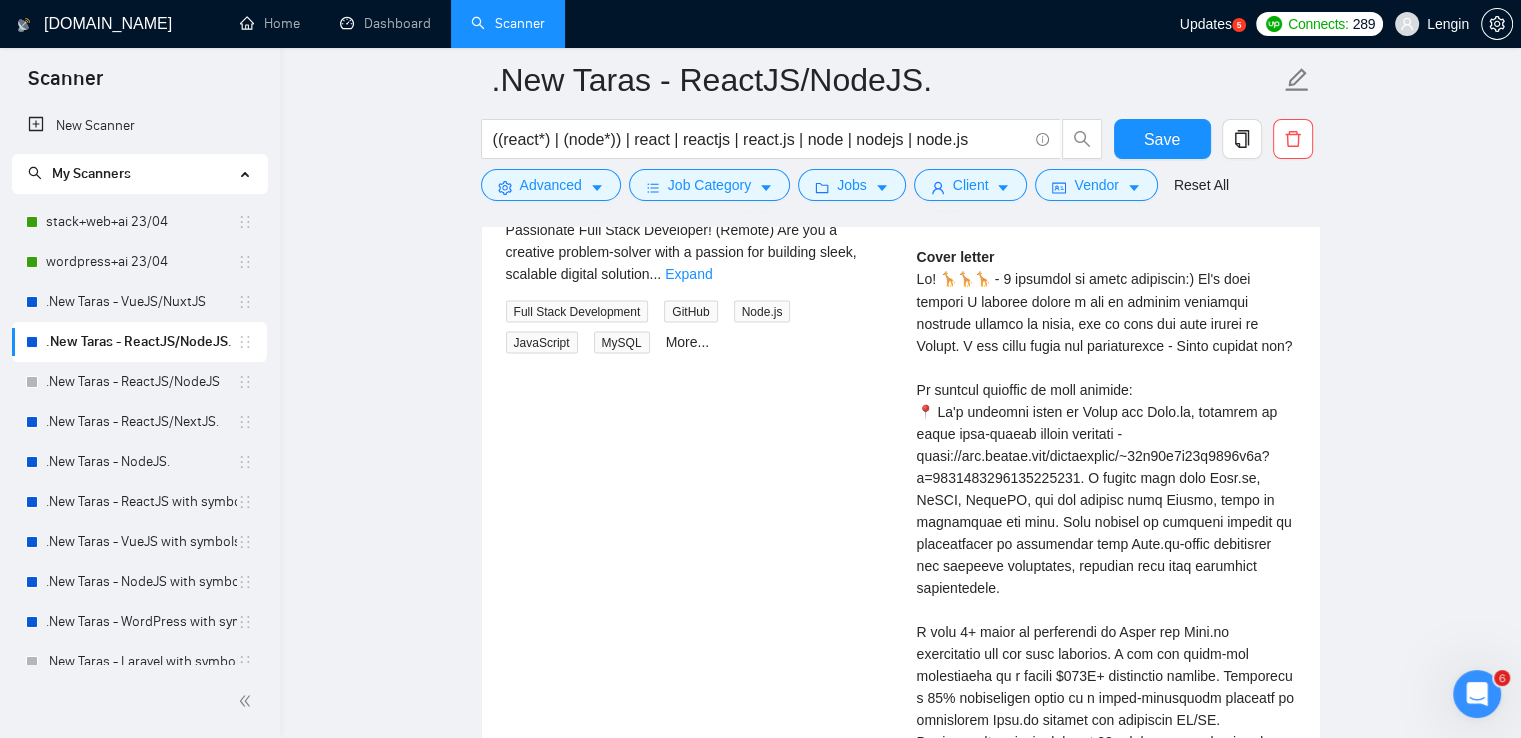 scroll, scrollTop: 3499, scrollLeft: 0, axis: vertical 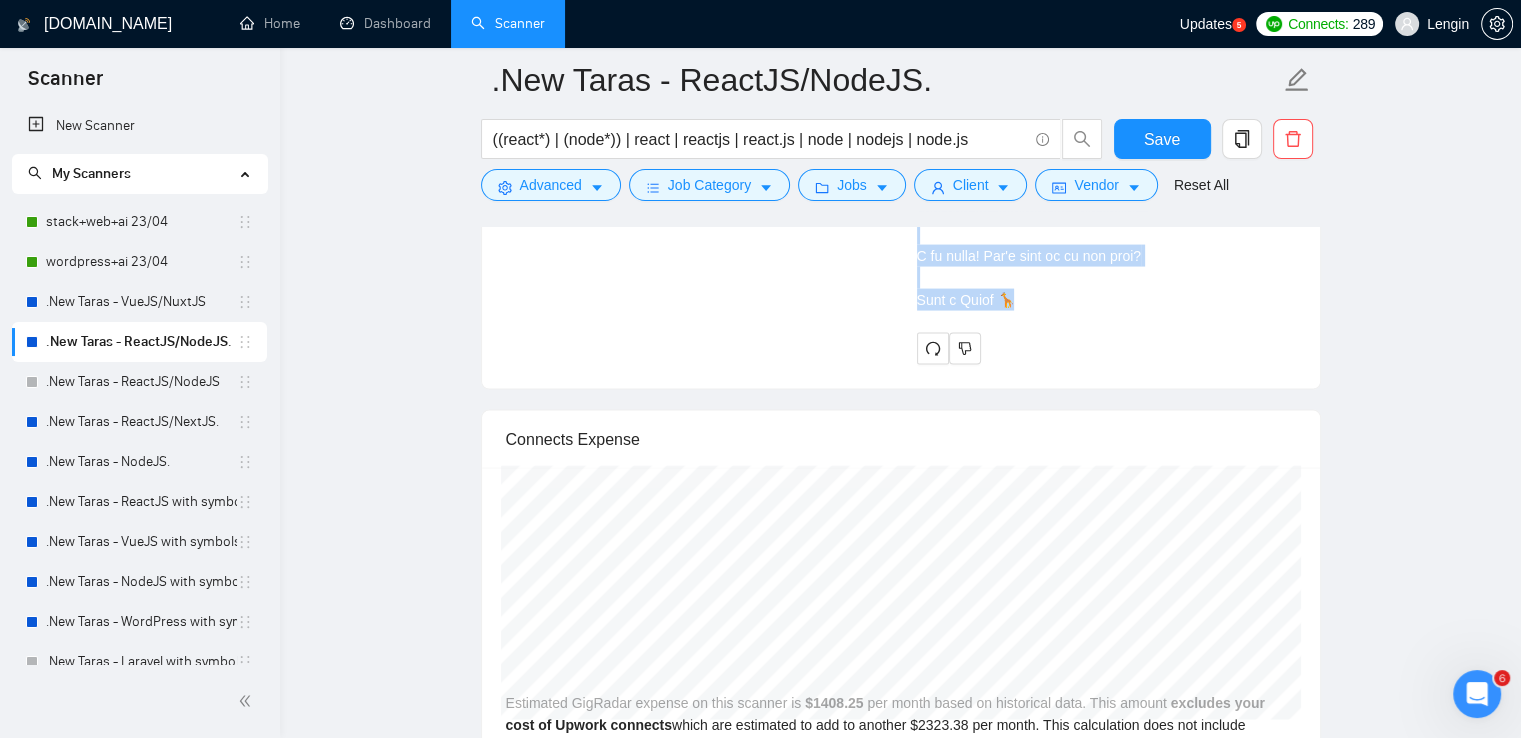 drag, startPoint x: 916, startPoint y: 284, endPoint x: 1021, endPoint y: 297, distance: 105.801704 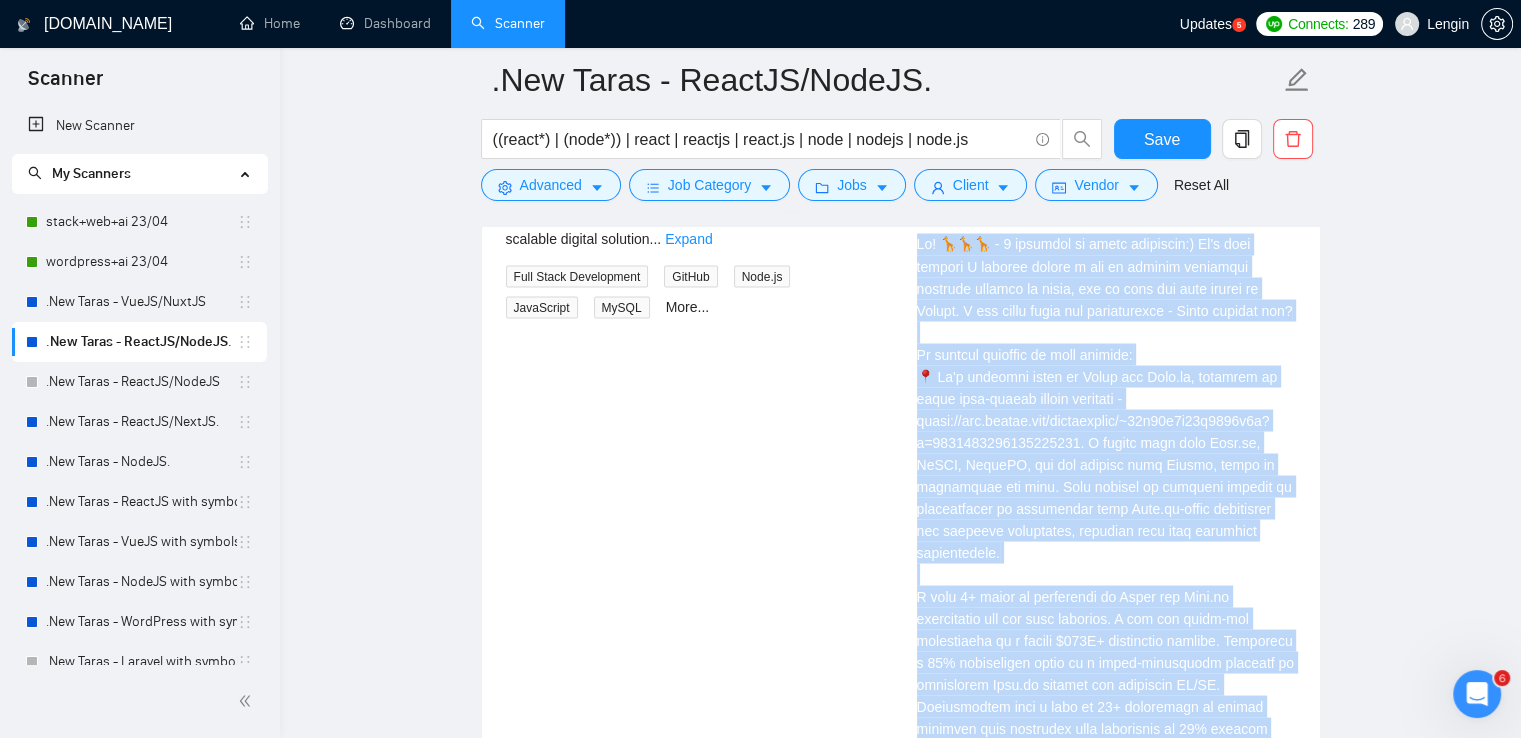 scroll, scrollTop: 3541, scrollLeft: 0, axis: vertical 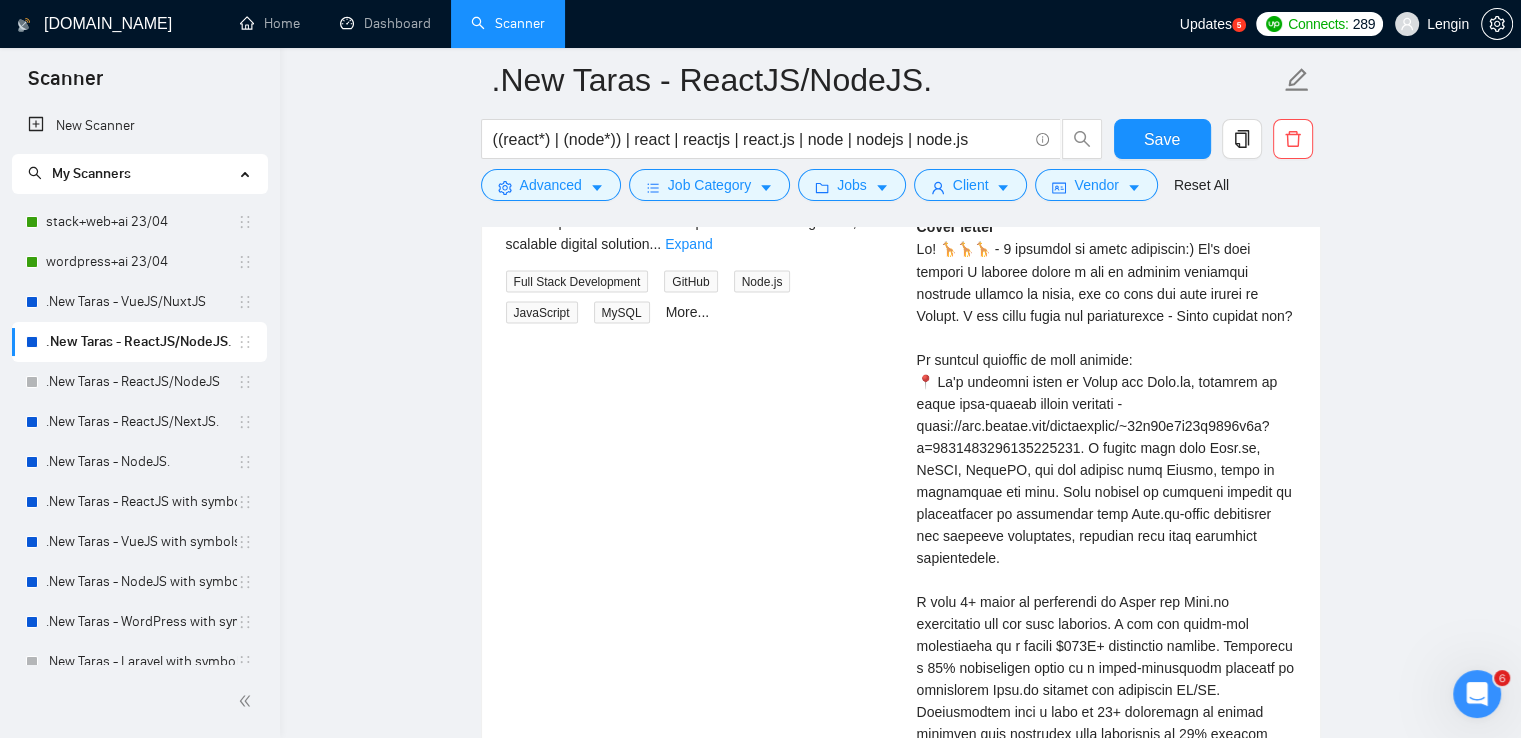 click on "Fullstack Developer 3 minutes ago Join Alteox – We’re on the [PERSON_NAME] for a Passionate Full Stack Developer! (Remote)
Are you a creative problem-solver with a passion for building sleek, scalable digital solution ... Expand Full Stack Development GitHub Node.js JavaScript MySQL More...     [PERSON_NAME]      React Developer Cover letter" at bounding box center (901, 514) 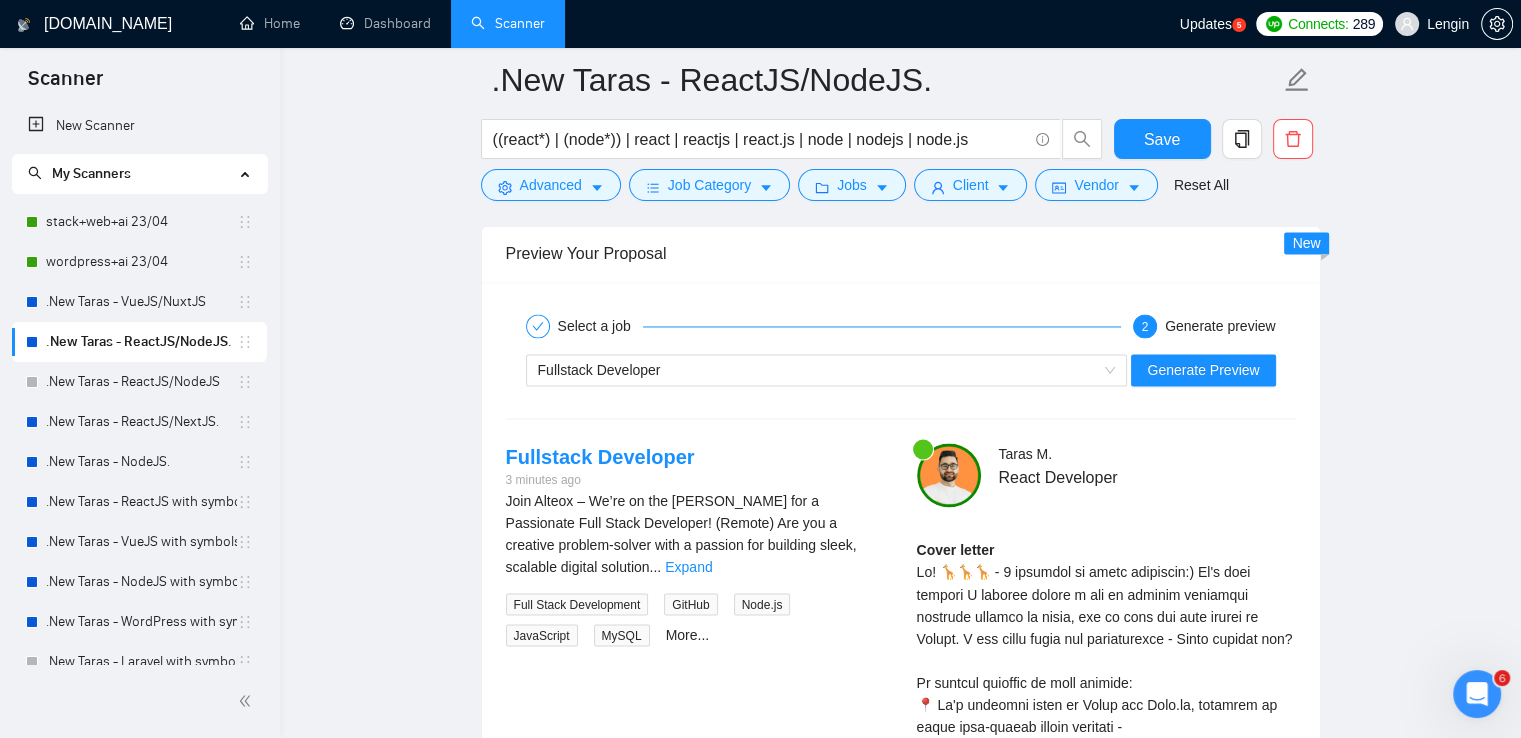 scroll, scrollTop: 3217, scrollLeft: 0, axis: vertical 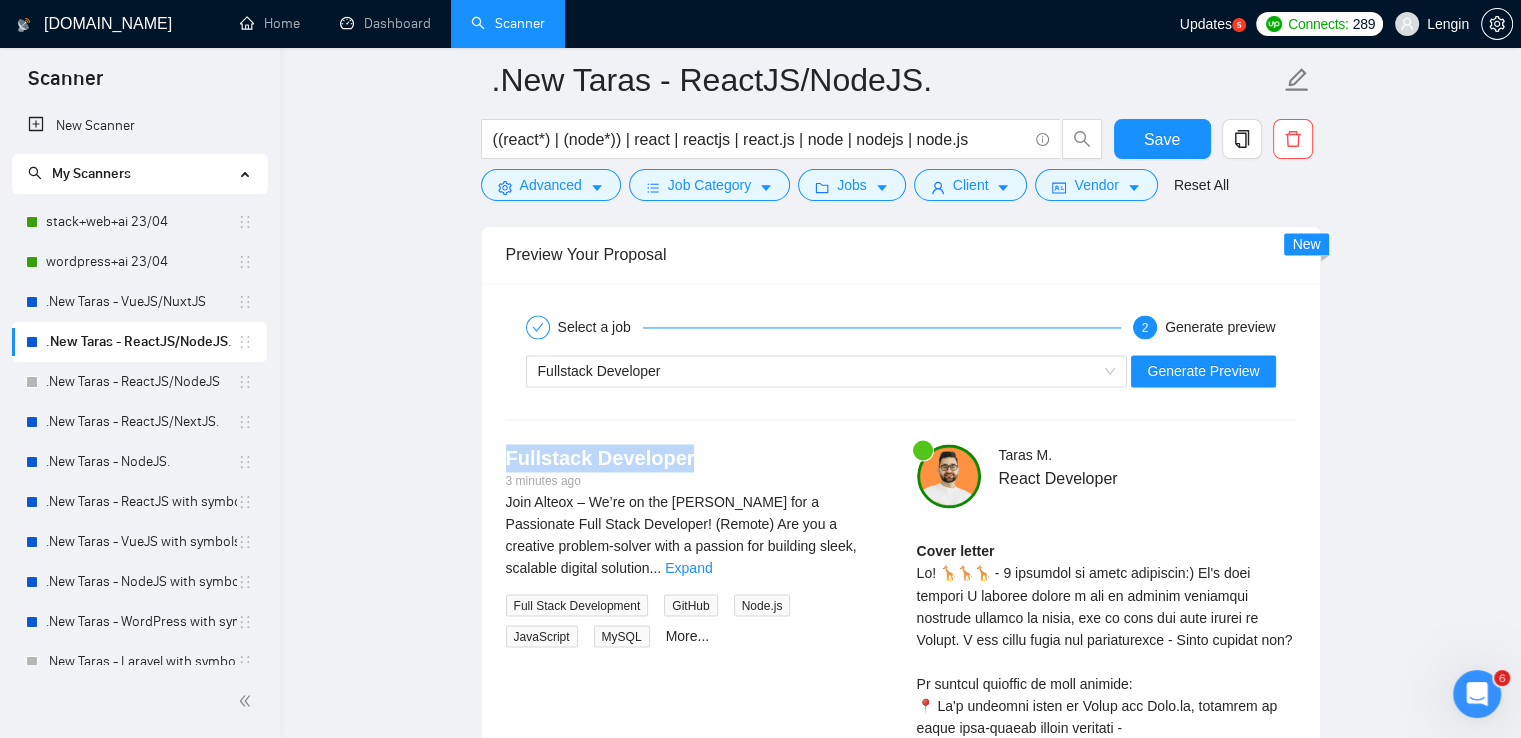 drag, startPoint x: 683, startPoint y: 456, endPoint x: 507, endPoint y: 457, distance: 176.00284 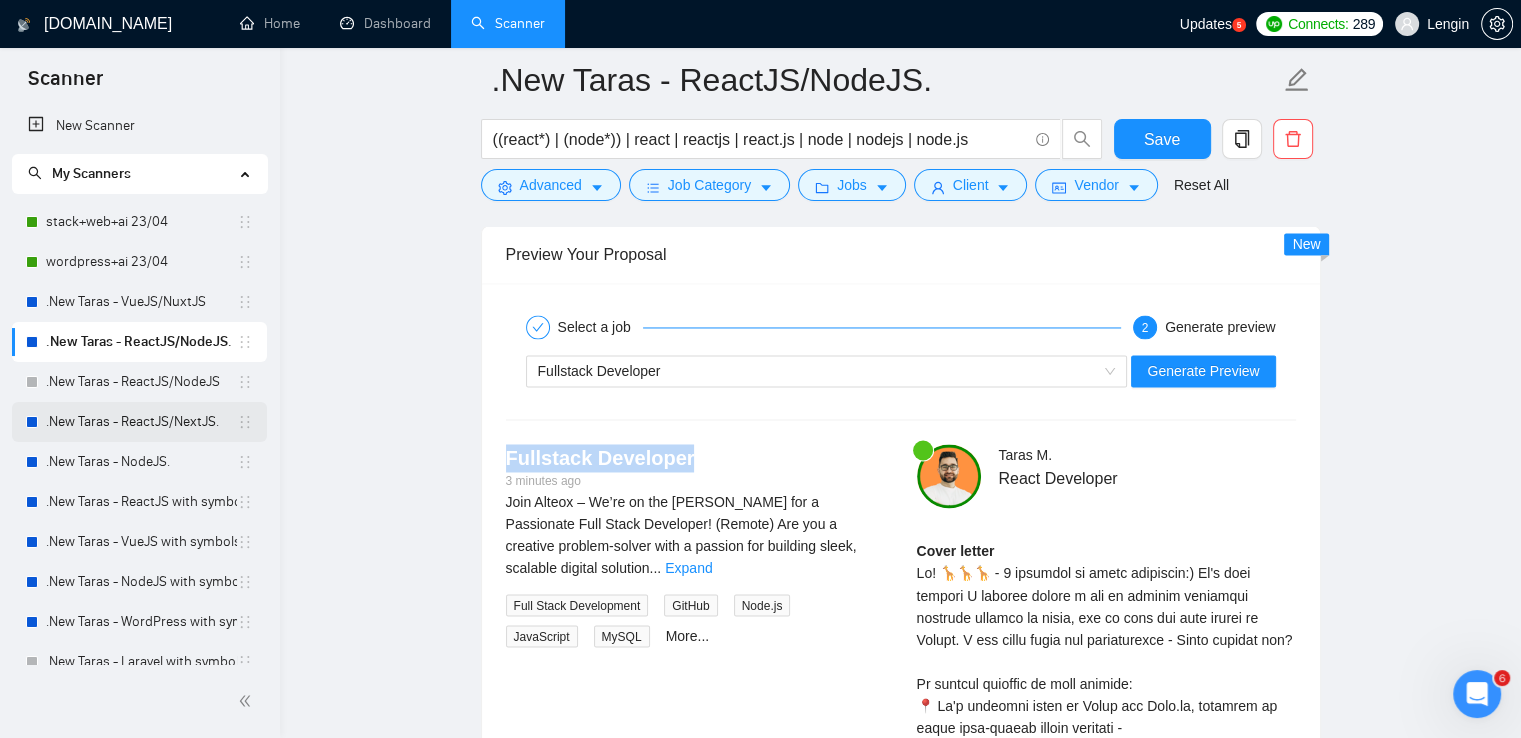 click on ".New Taras - ReactJS/NextJS." at bounding box center (141, 422) 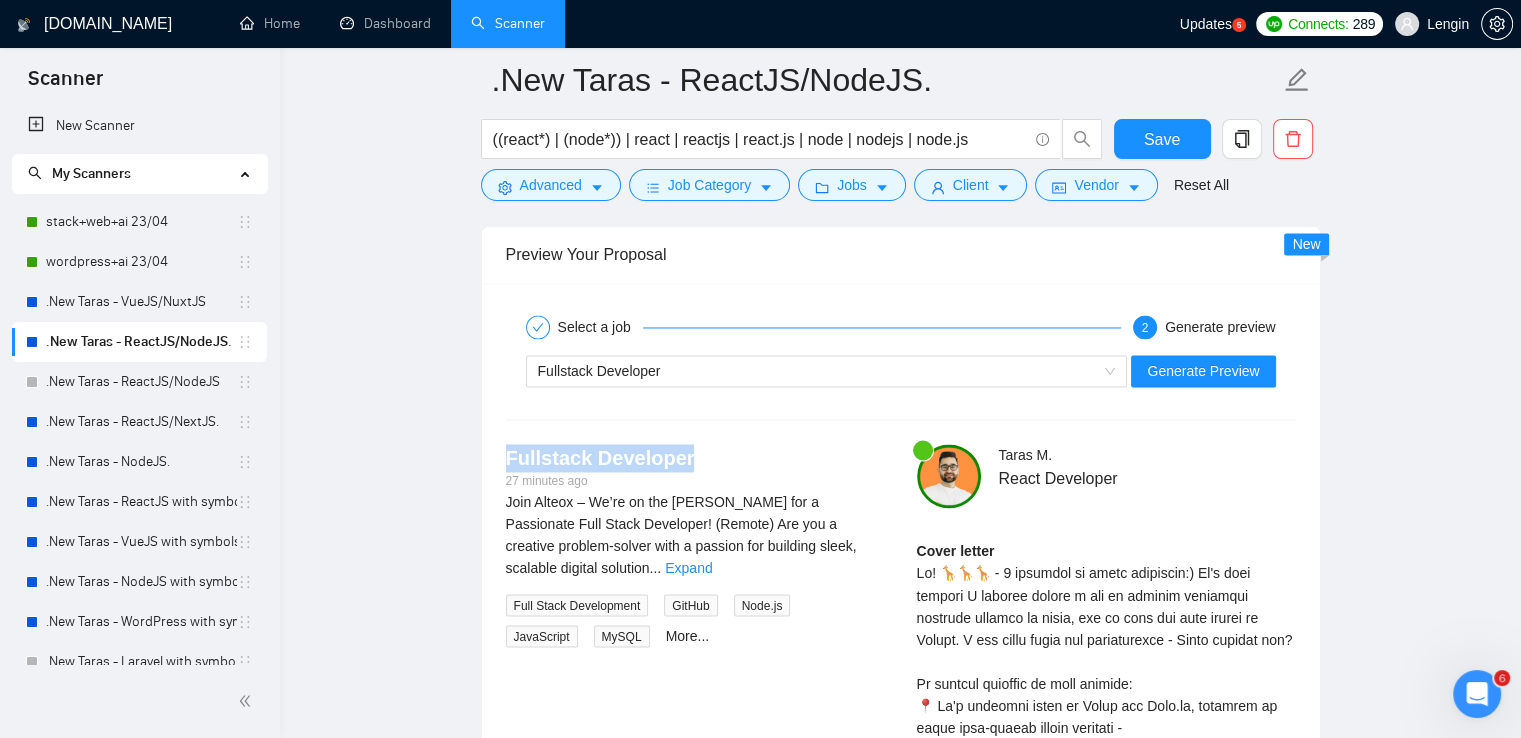 click on ".New Taras - ReactJS/NodeJS." at bounding box center (141, 342) 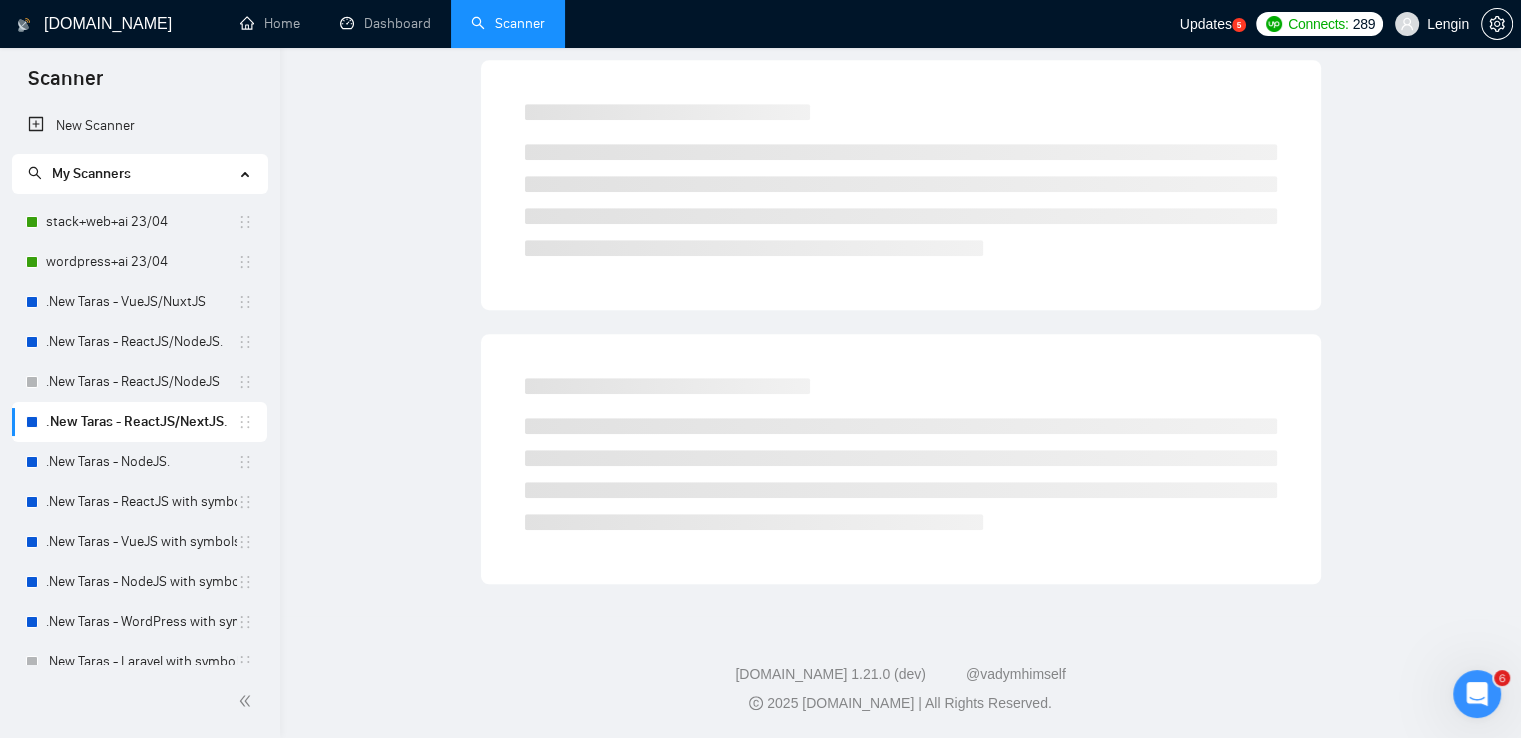 scroll, scrollTop: 0, scrollLeft: 0, axis: both 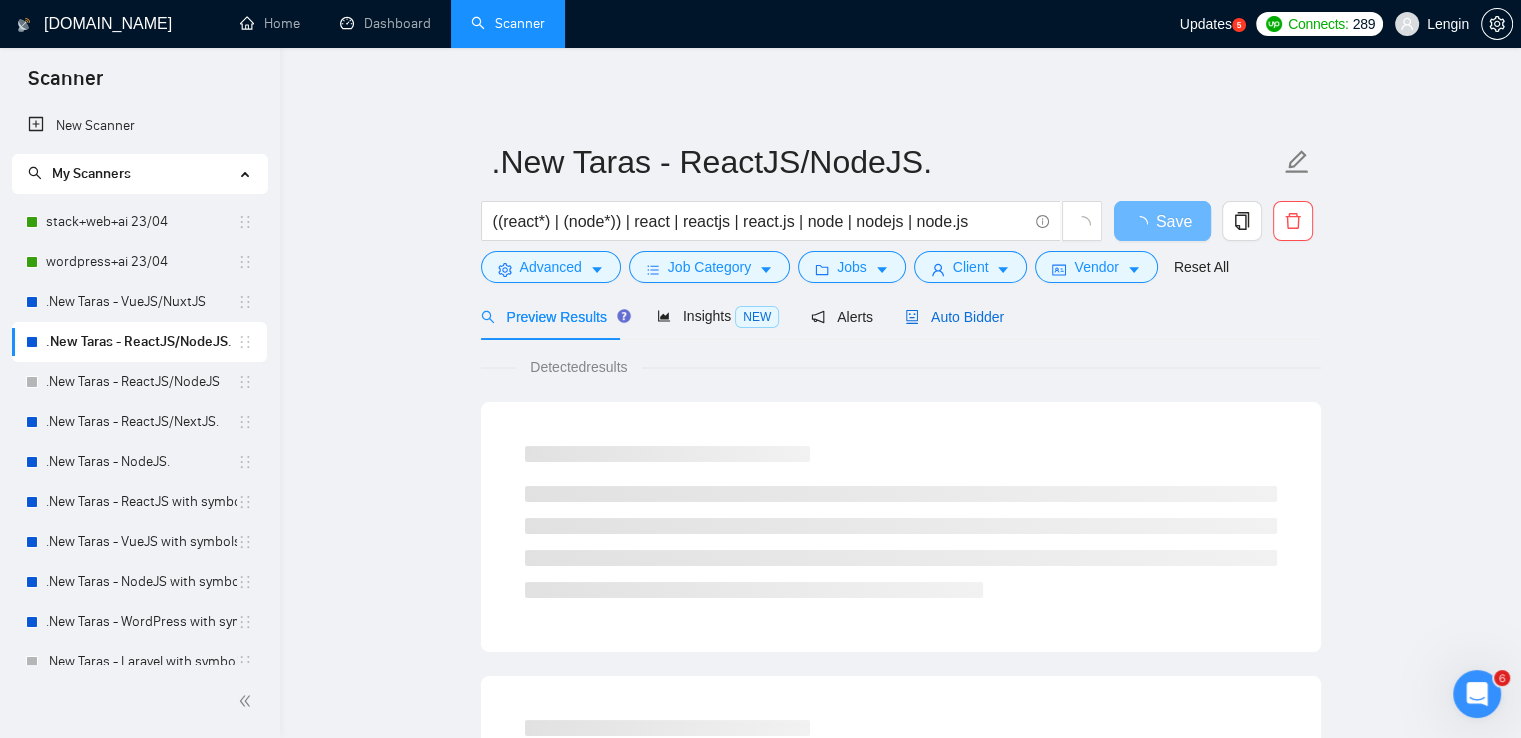 click on "Auto Bidder" at bounding box center (954, 317) 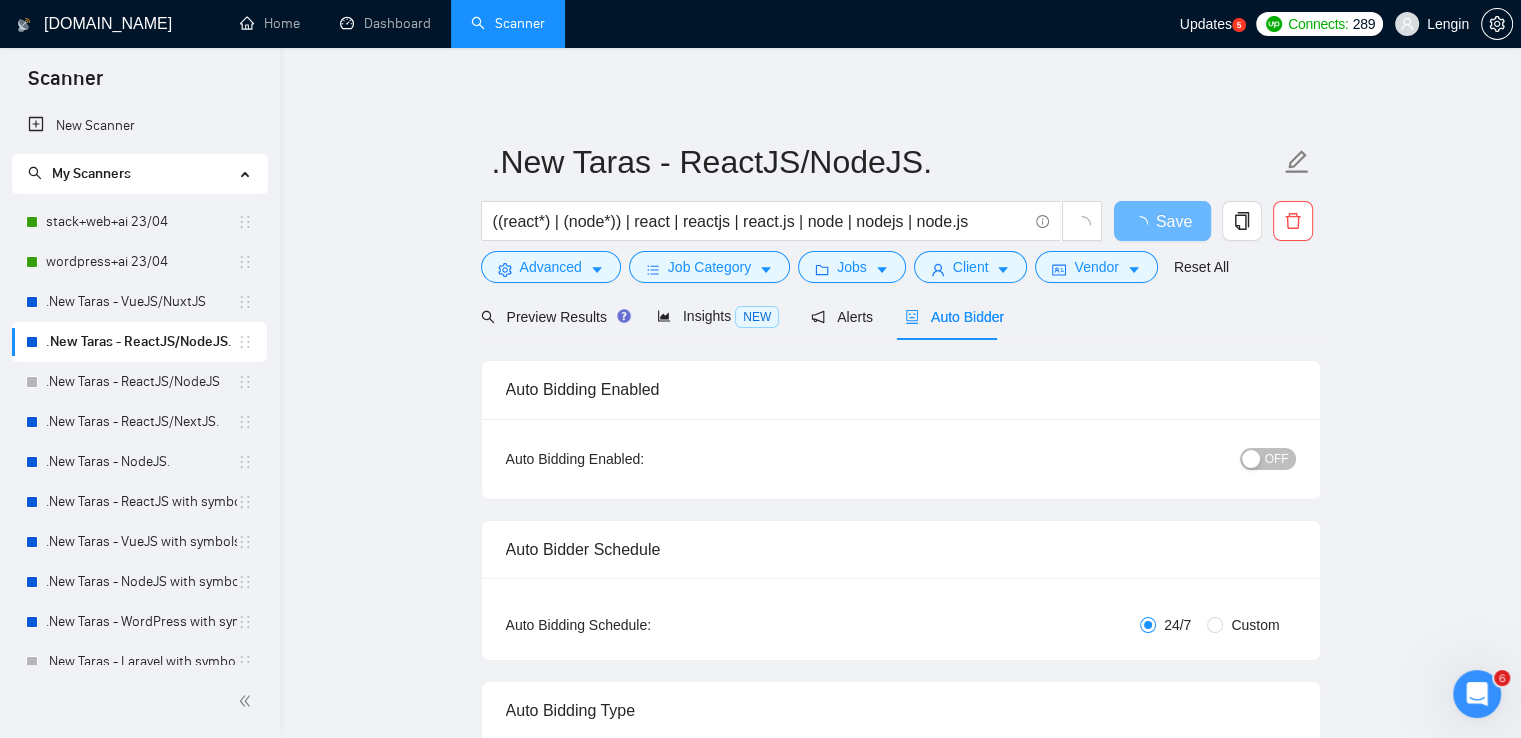 type 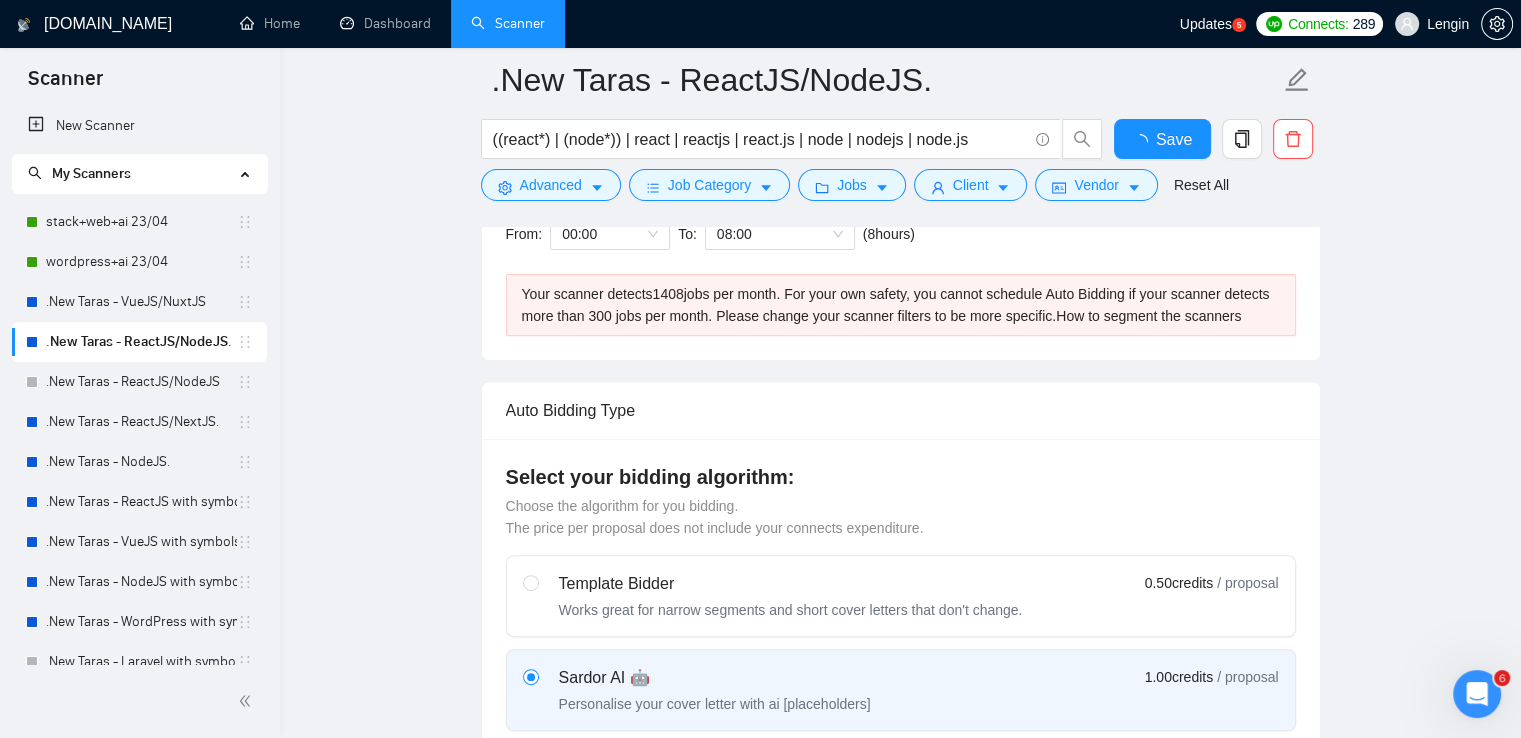 type 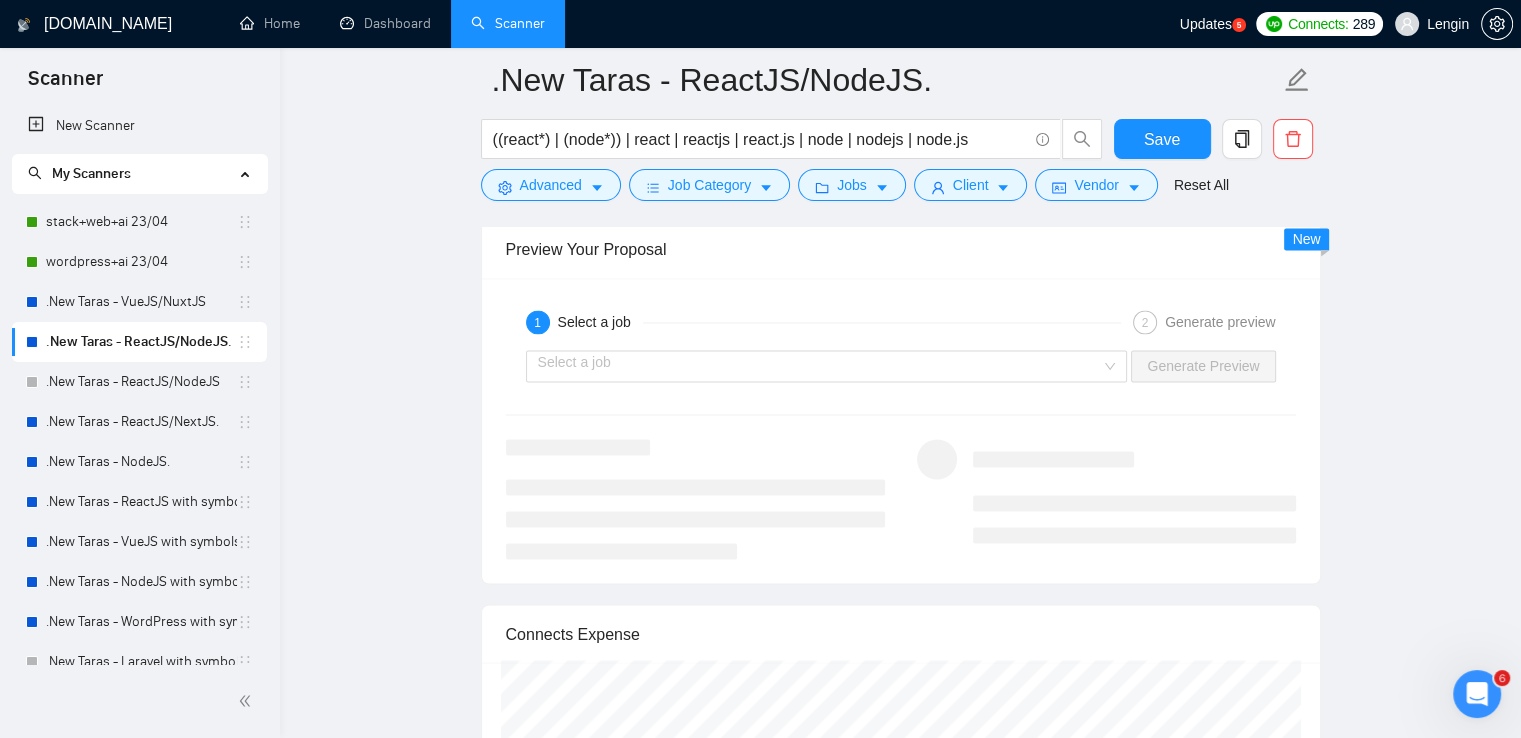 scroll, scrollTop: 3223, scrollLeft: 0, axis: vertical 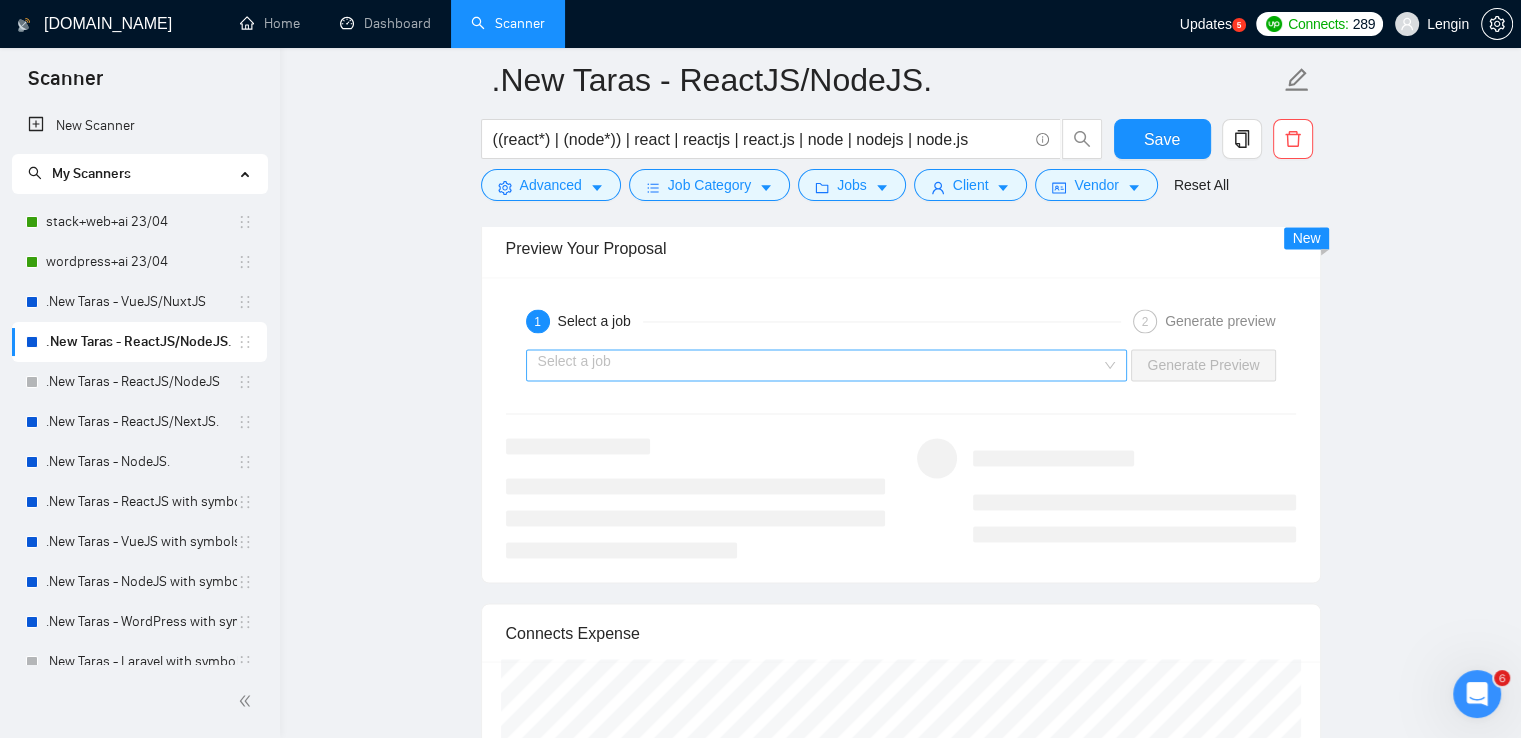 click at bounding box center (820, 365) 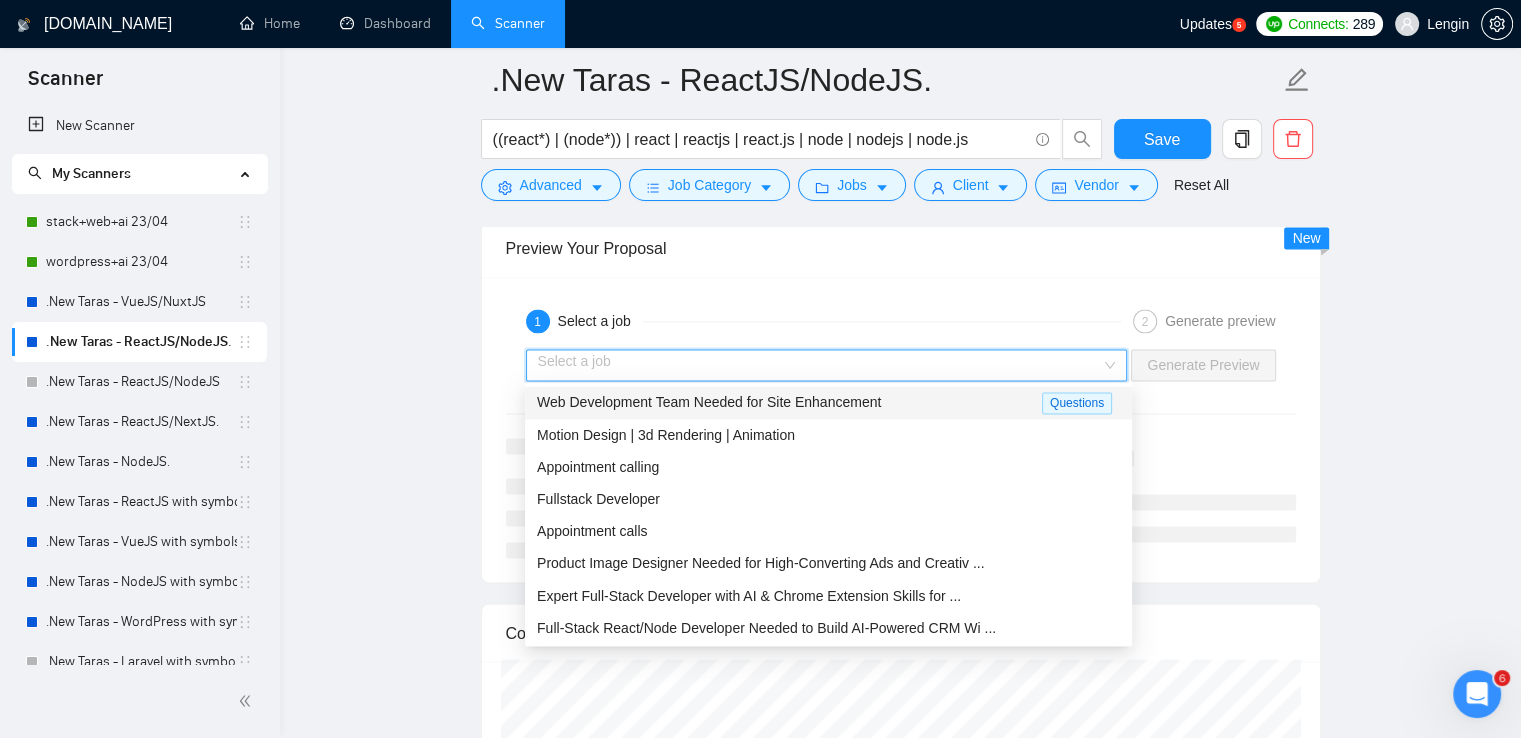 click on "Web Development Team Needed for Site Enhancement" at bounding box center (789, 402) 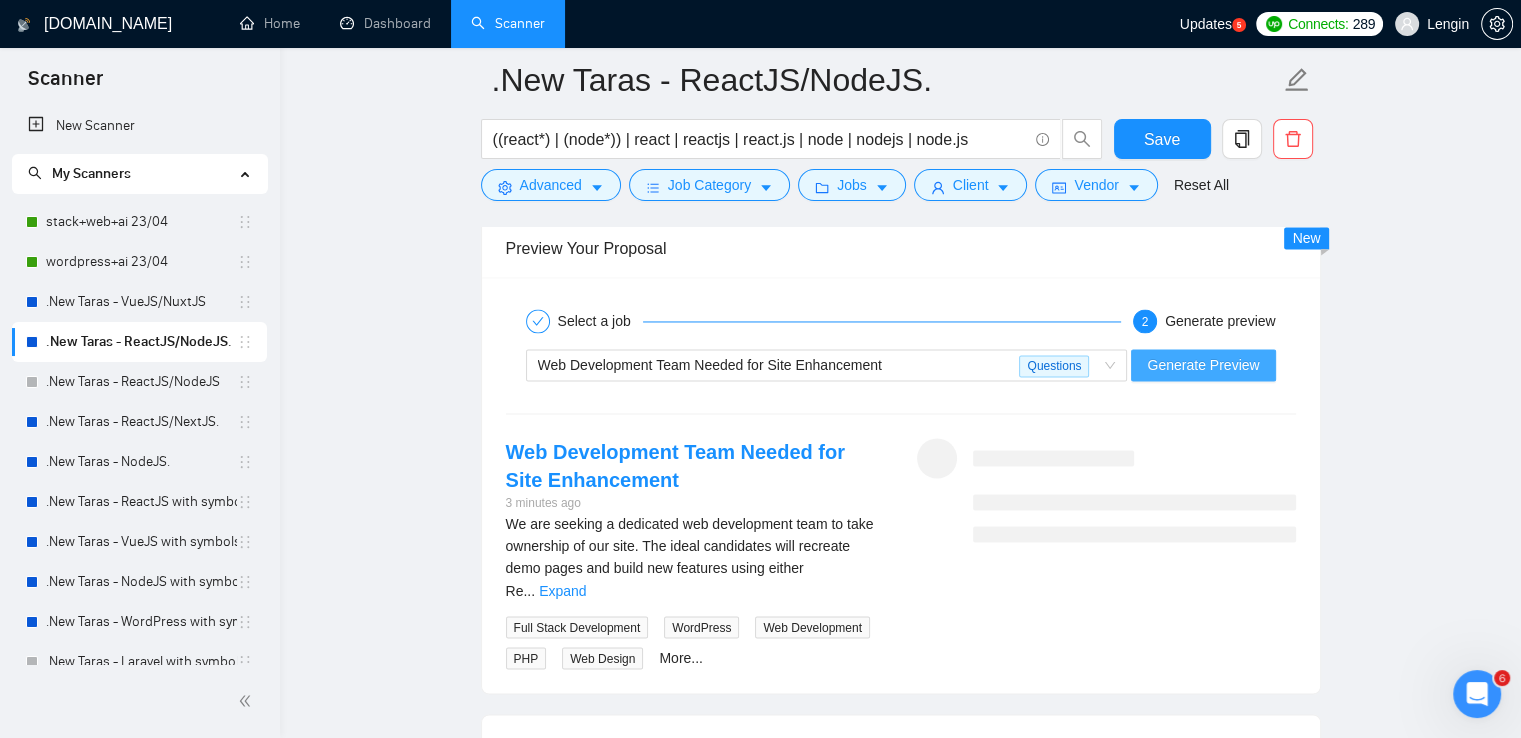 click on "Generate Preview" at bounding box center [1203, 365] 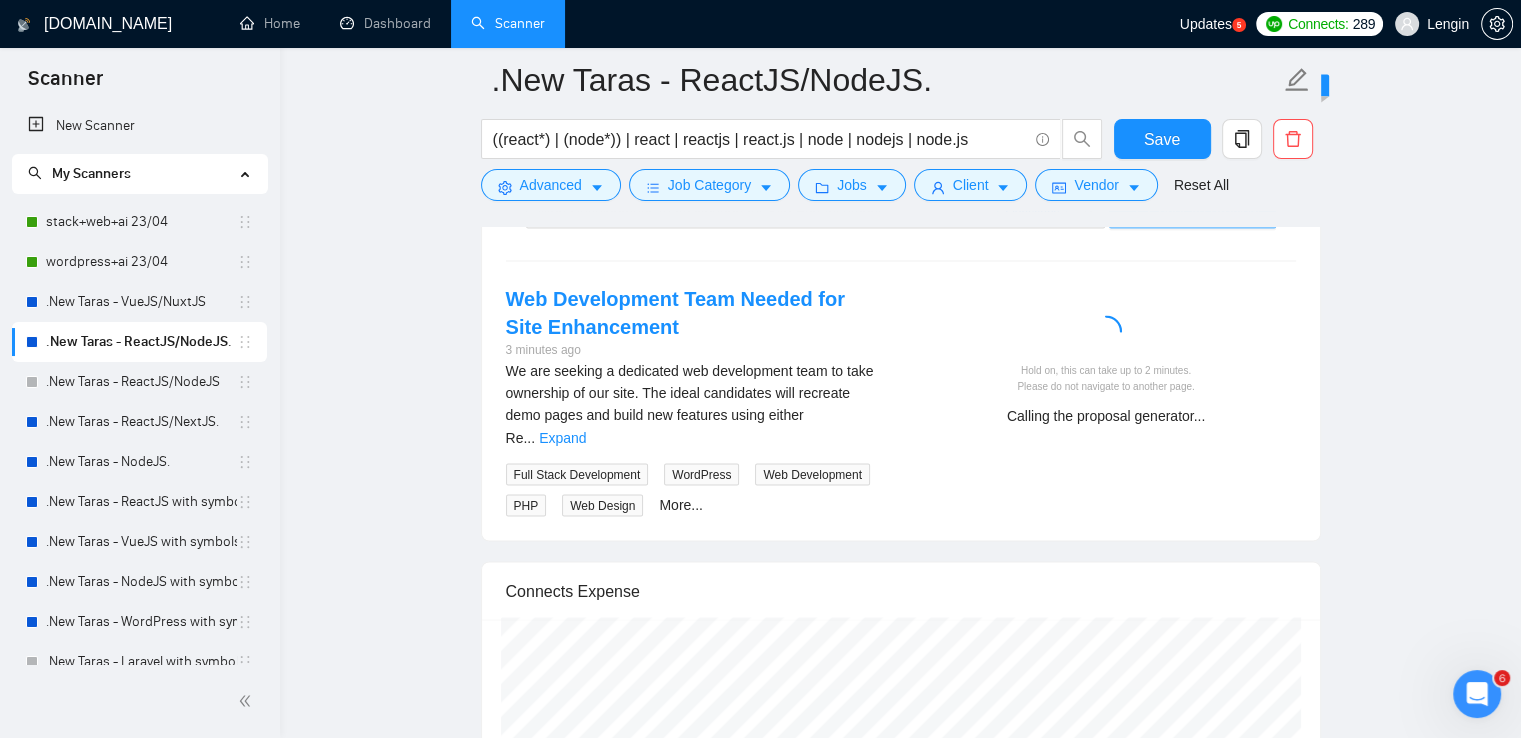 scroll, scrollTop: 3303, scrollLeft: 0, axis: vertical 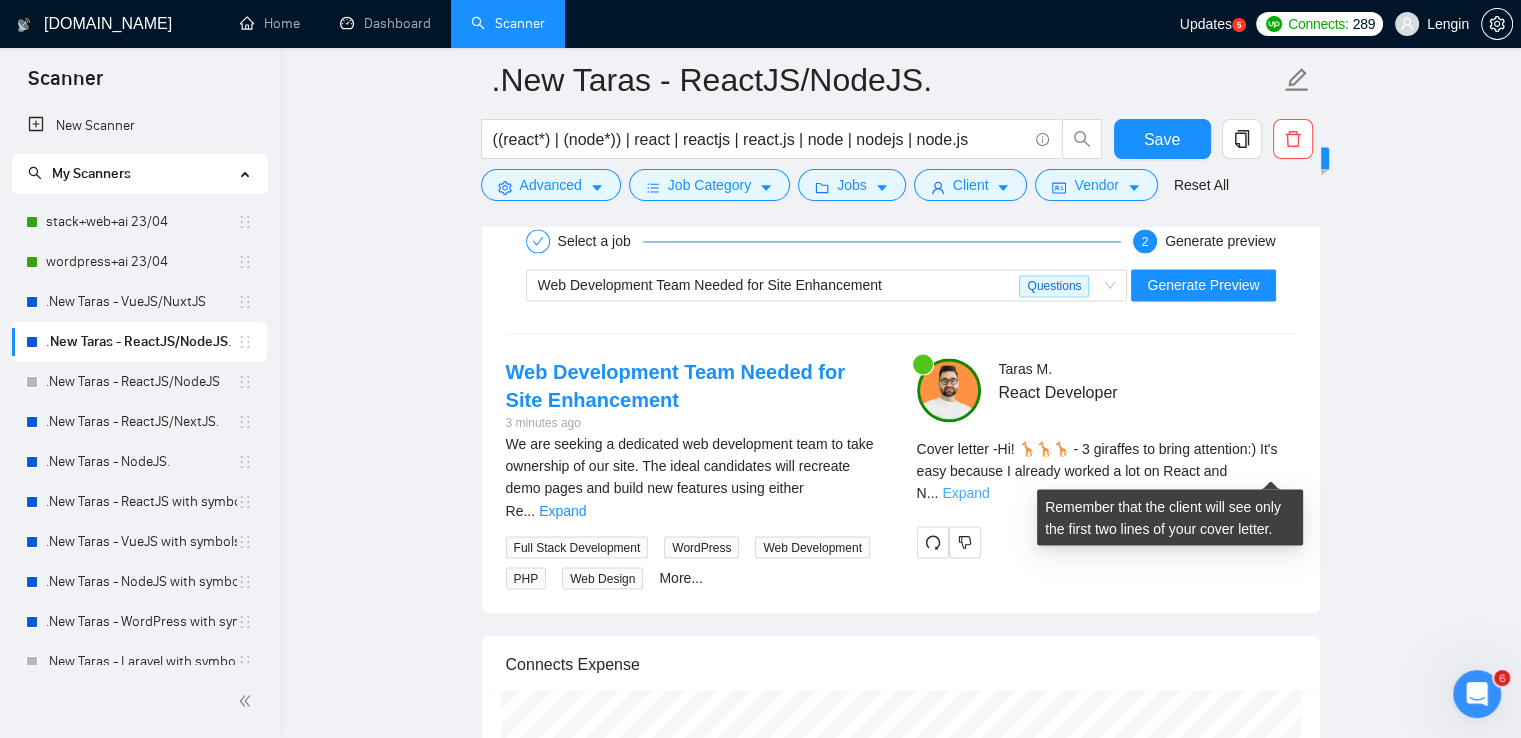 click on "Expand" at bounding box center [965, 493] 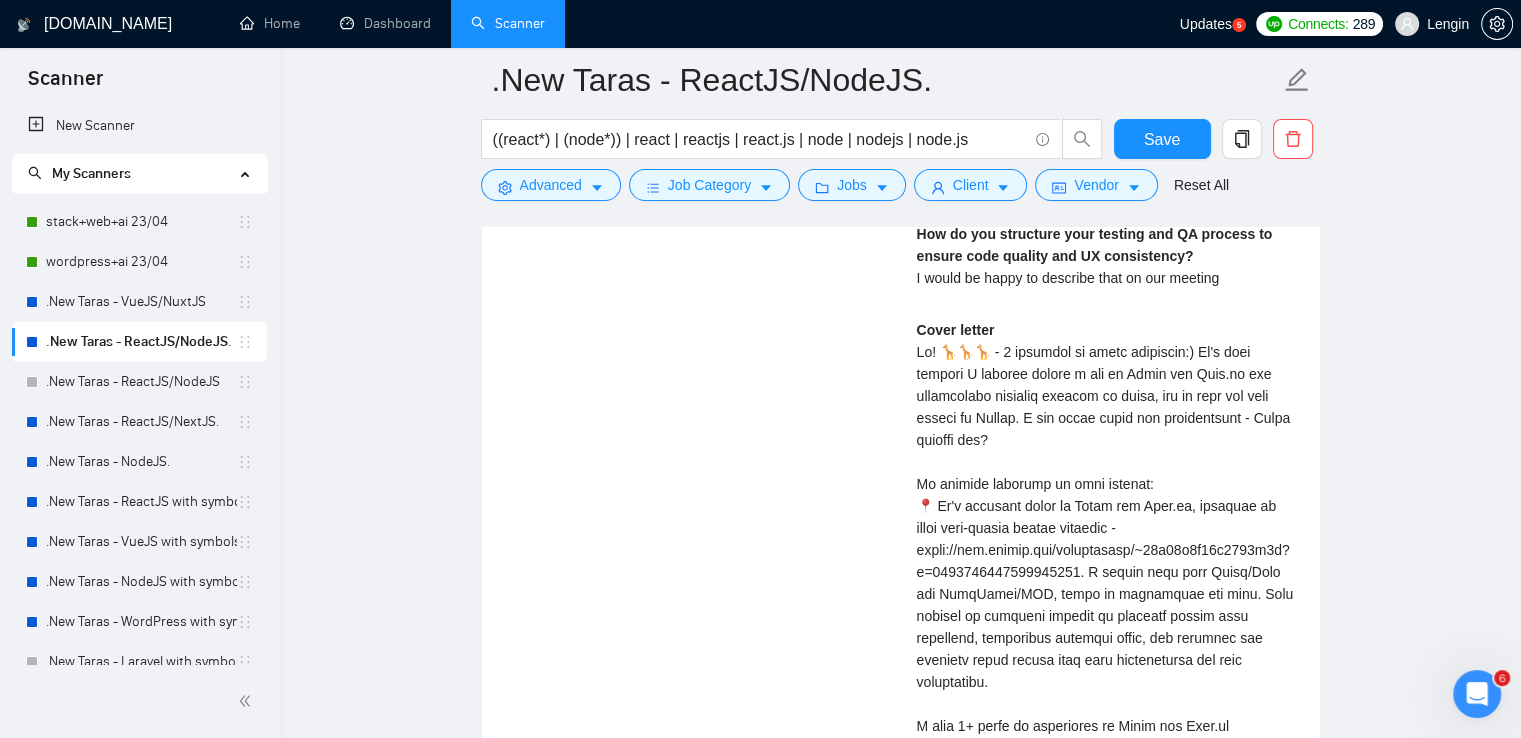 scroll, scrollTop: 3902, scrollLeft: 0, axis: vertical 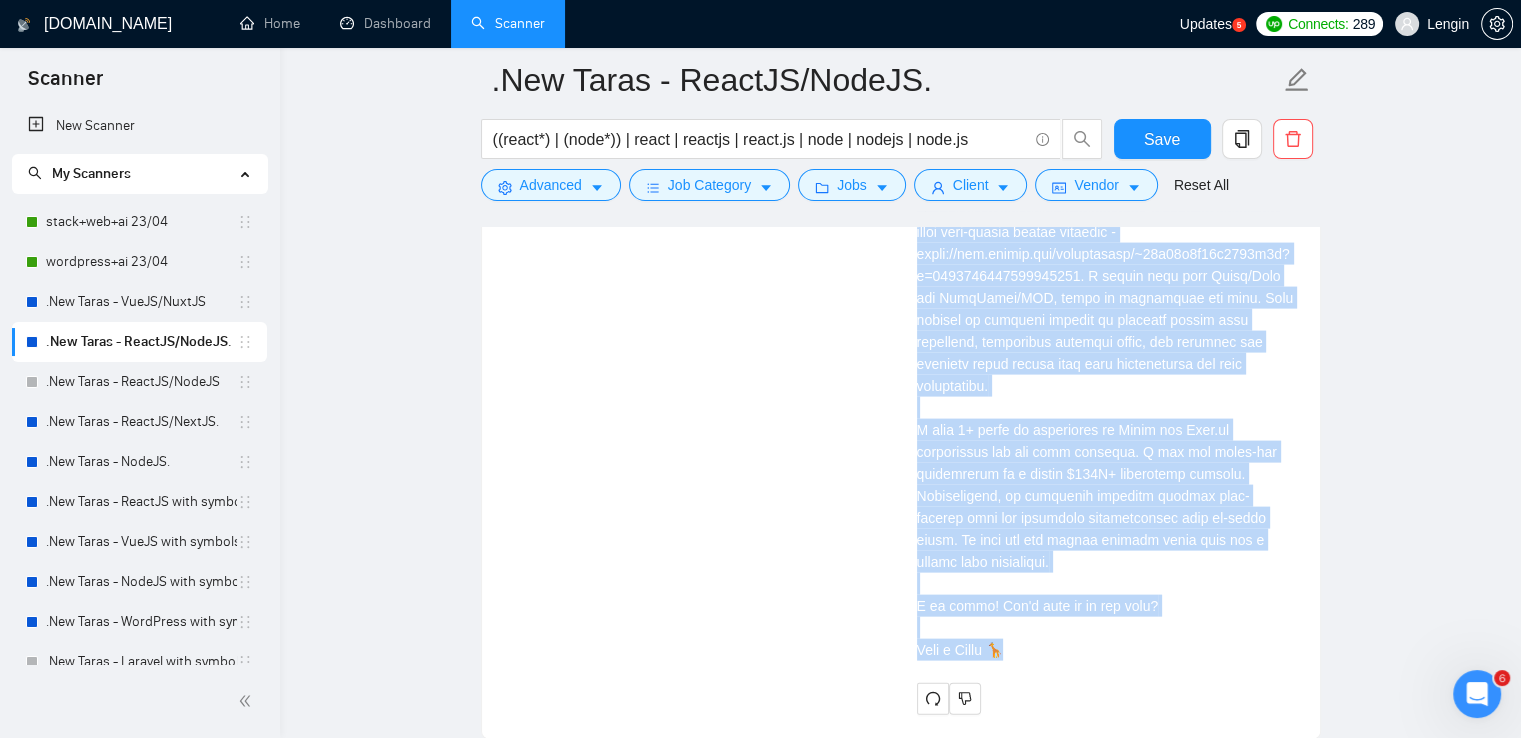 drag, startPoint x: 1289, startPoint y: 309, endPoint x: 1048, endPoint y: 615, distance: 389.50867 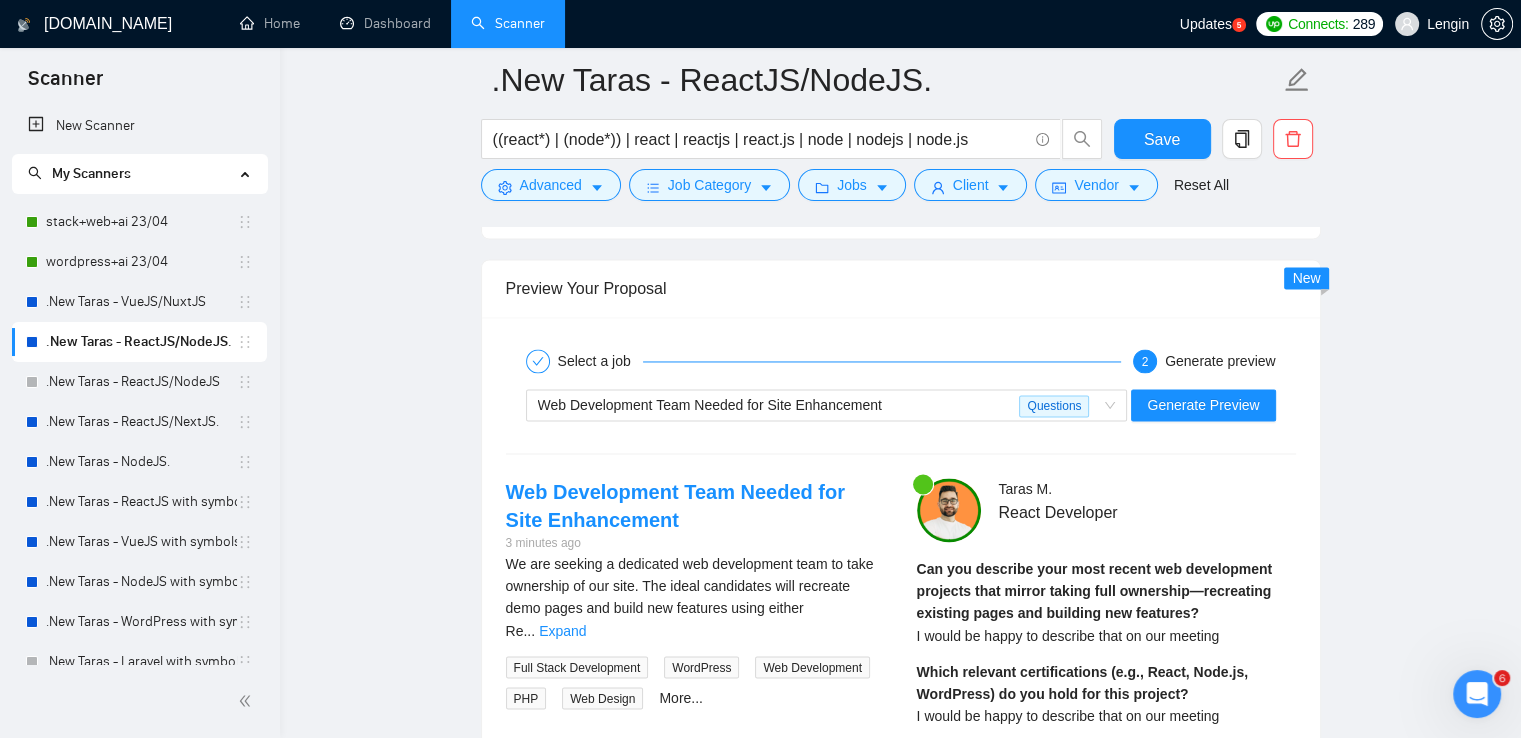 scroll, scrollTop: 3181, scrollLeft: 0, axis: vertical 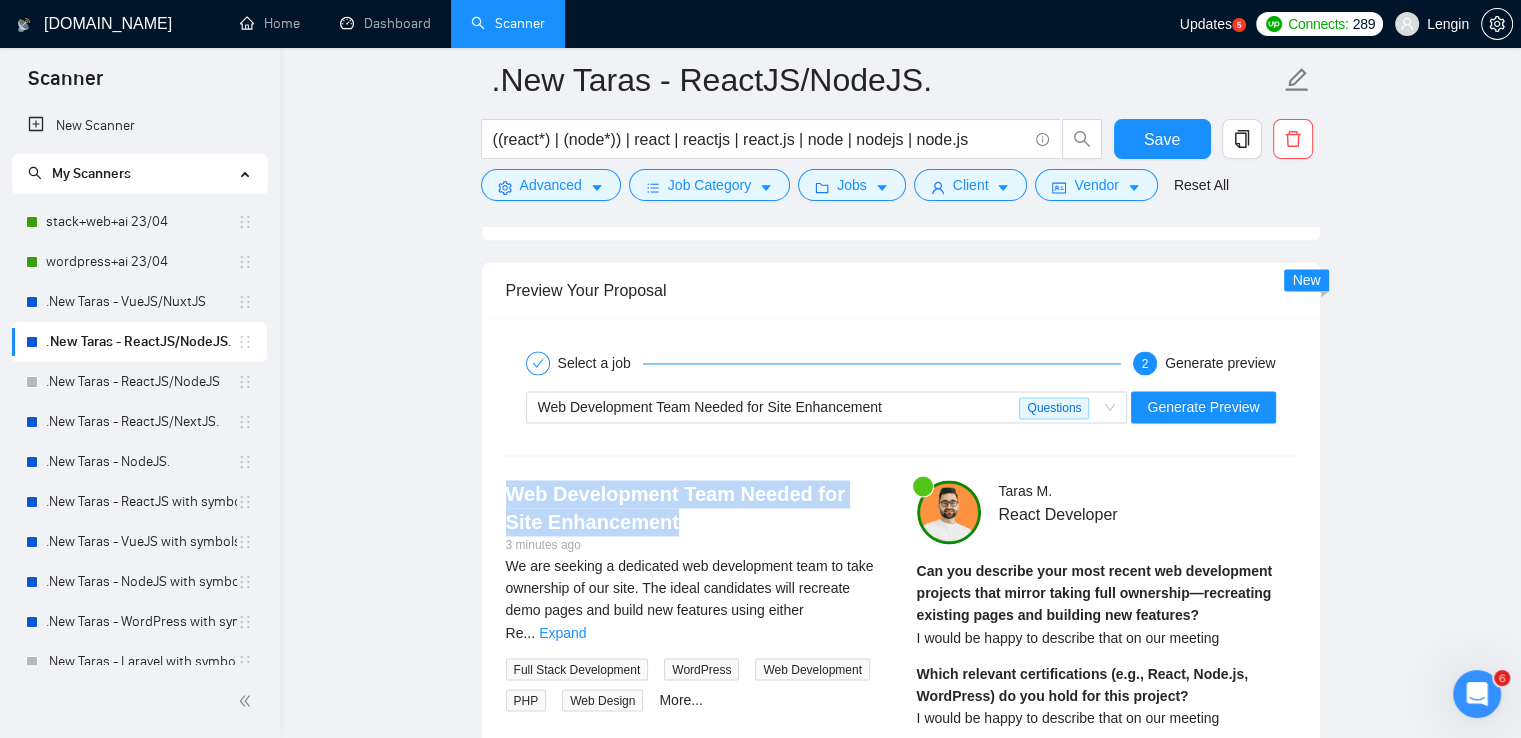 drag, startPoint x: 638, startPoint y: 519, endPoint x: 494, endPoint y: 503, distance: 144.88617 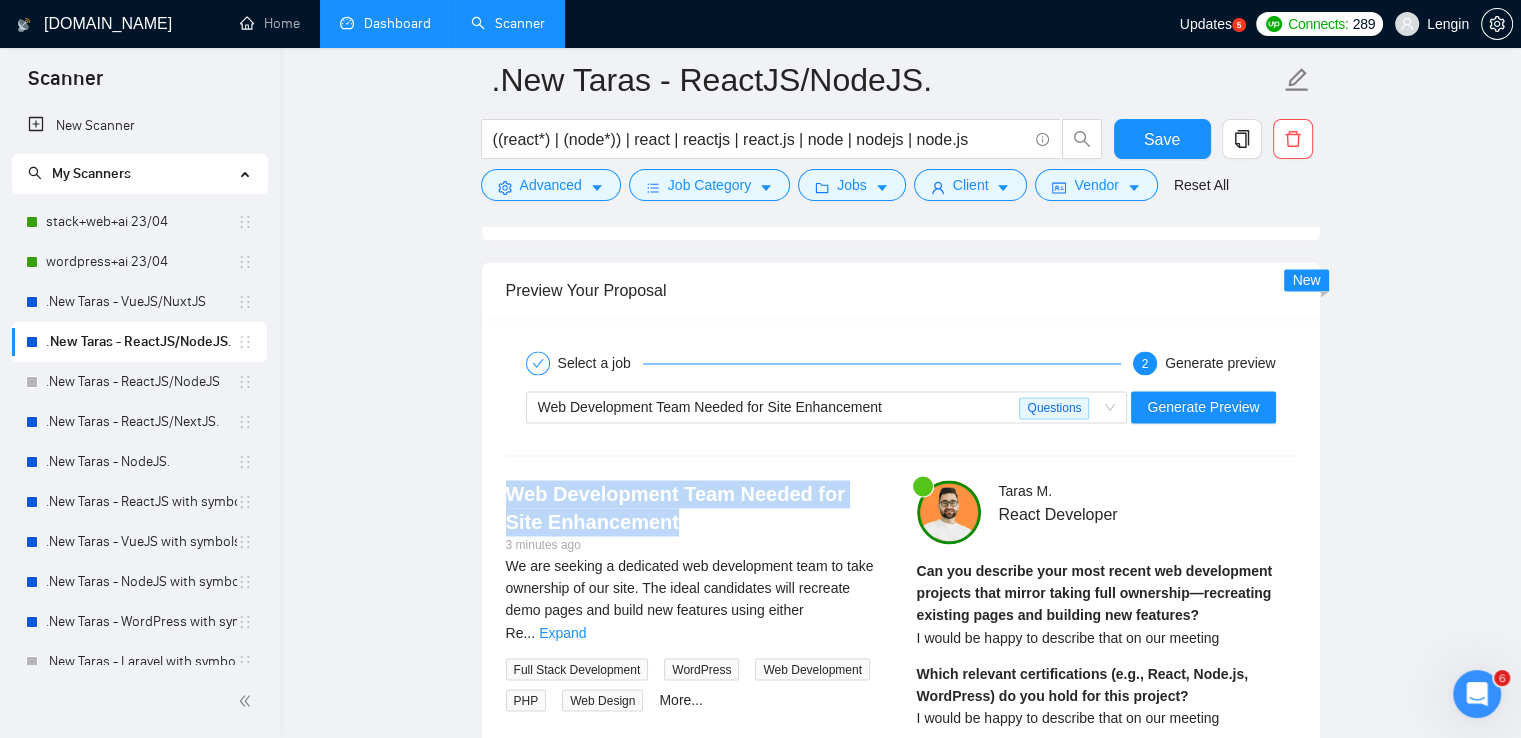 click on "Dashboard" at bounding box center [385, 23] 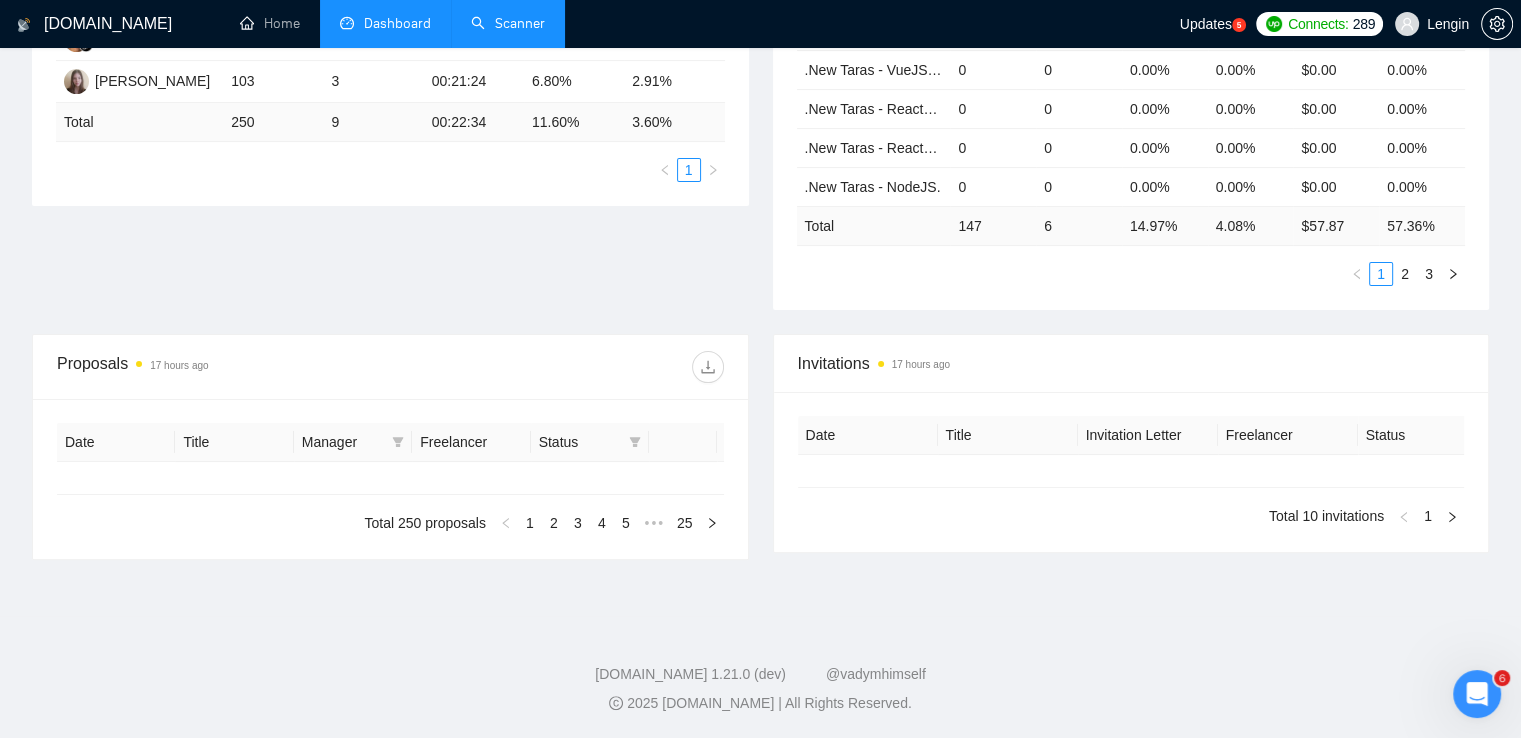 type on "[DATE]" 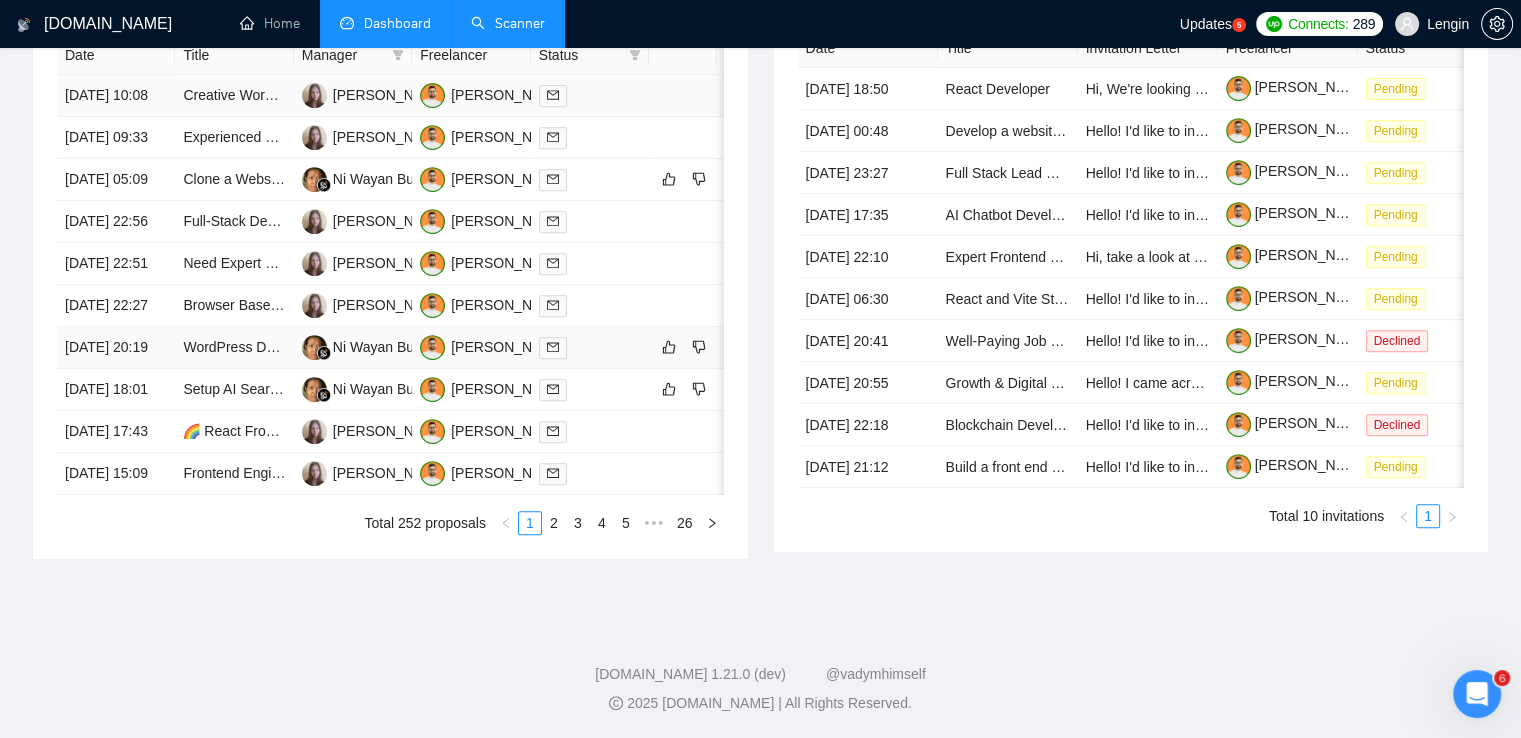 scroll, scrollTop: 1000, scrollLeft: 0, axis: vertical 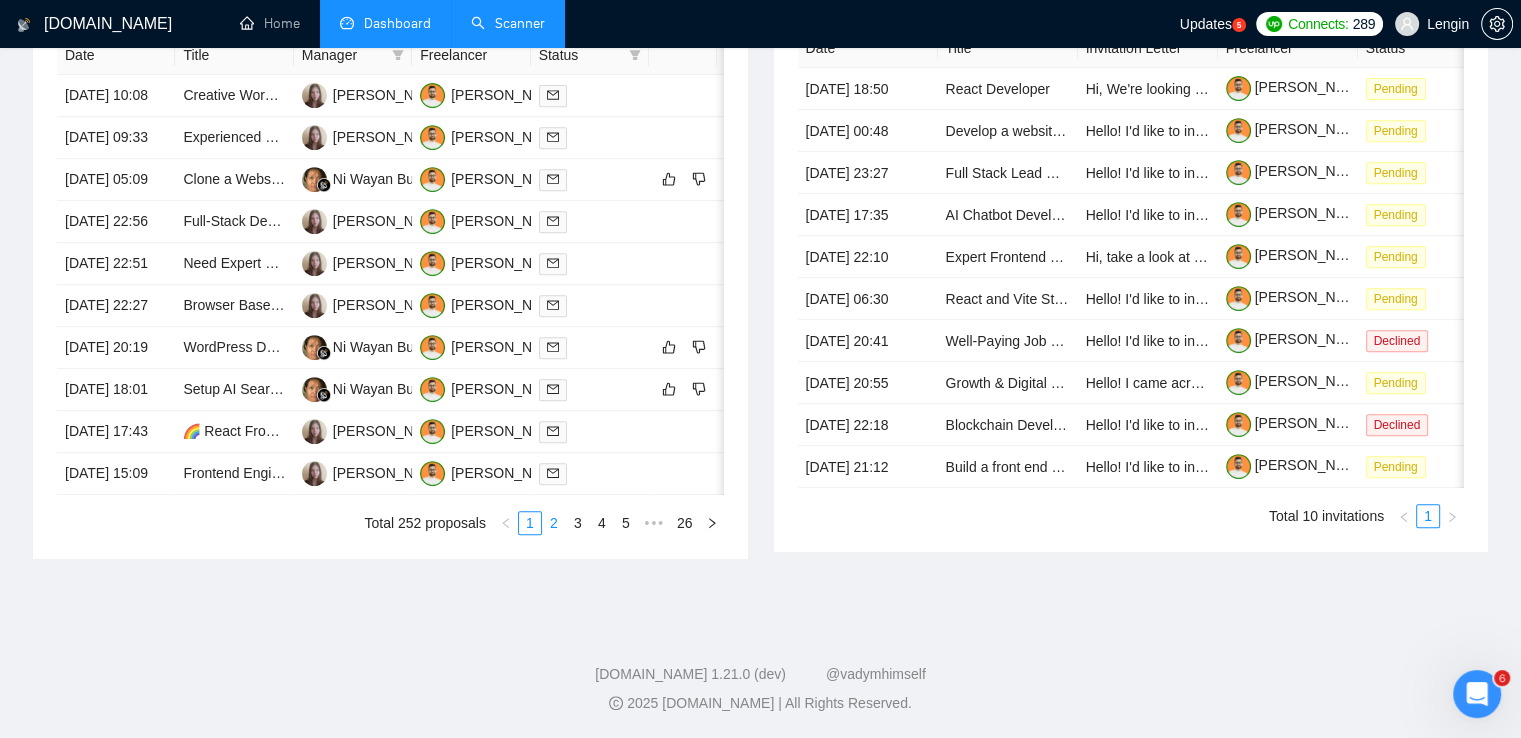 click on "2" at bounding box center (554, 523) 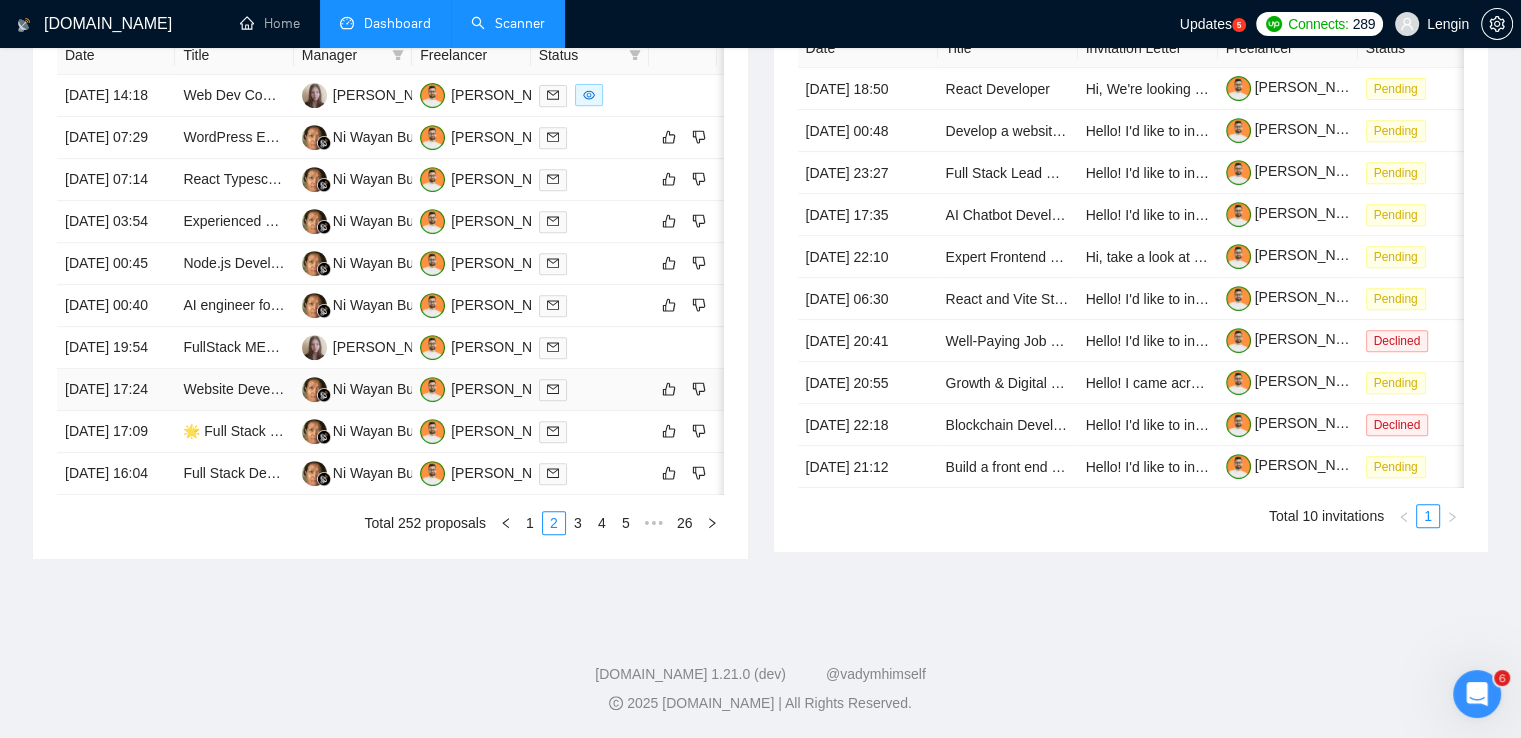scroll, scrollTop: 976, scrollLeft: 0, axis: vertical 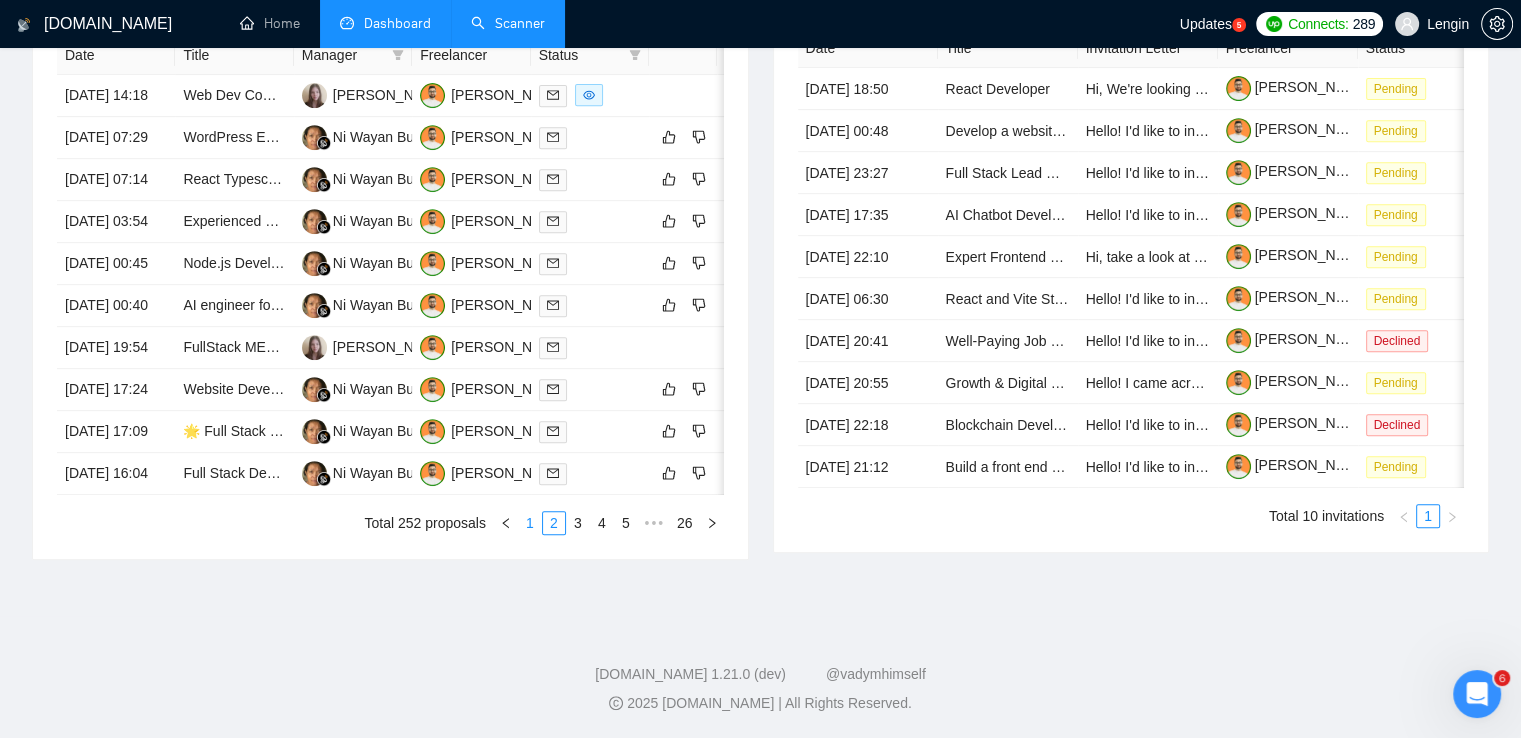 click on "1" at bounding box center (530, 523) 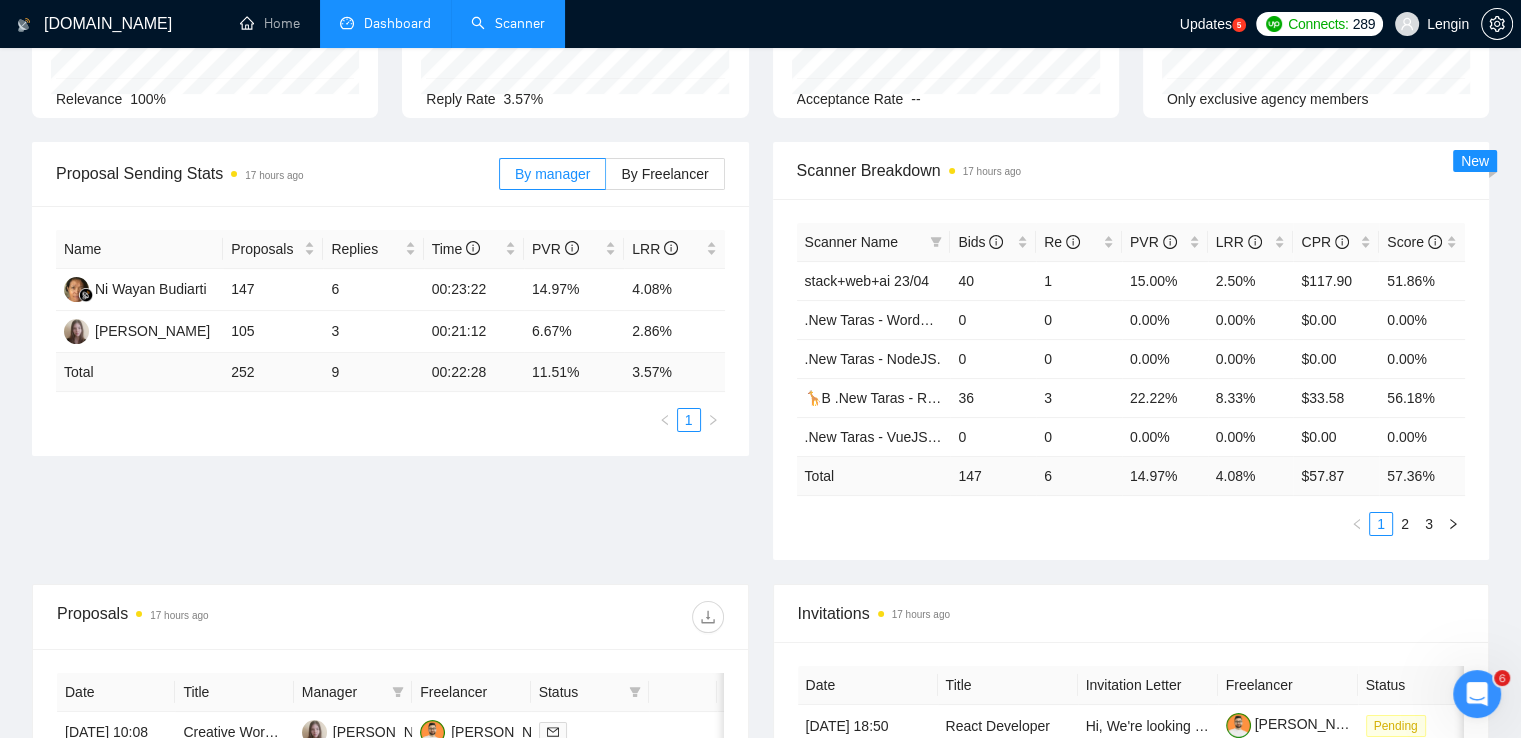 scroll, scrollTop: 0, scrollLeft: 0, axis: both 